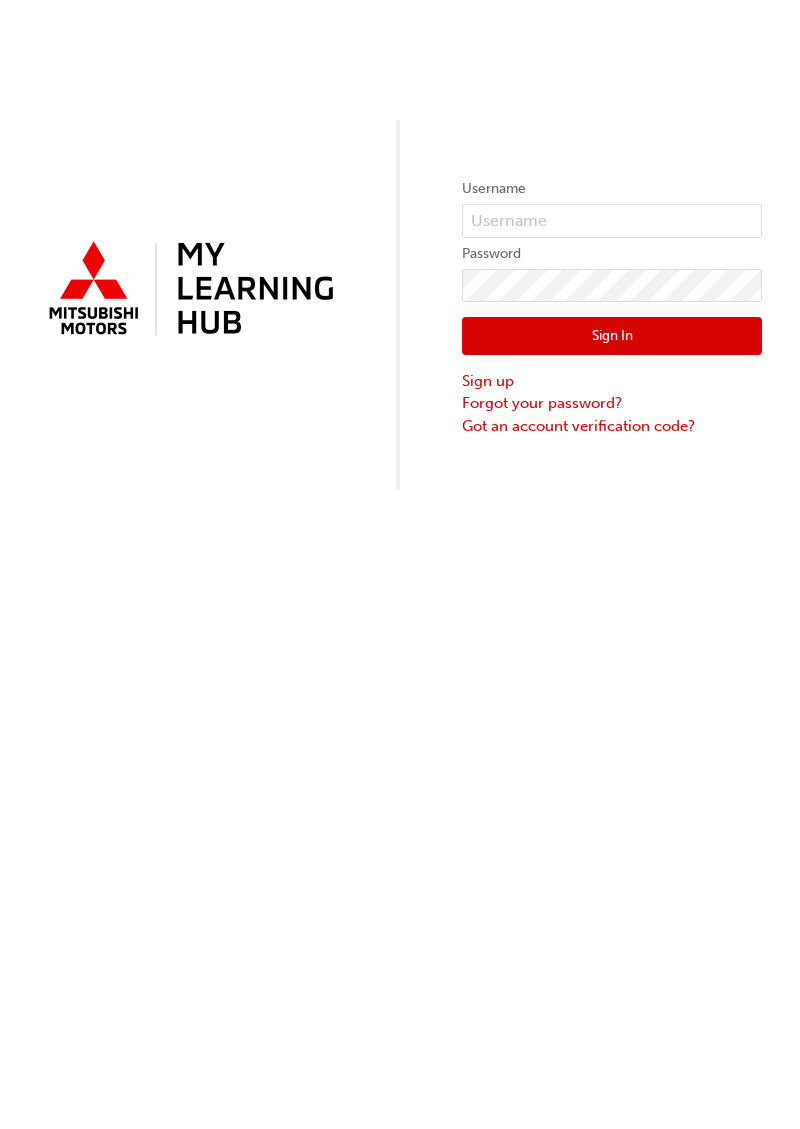 scroll, scrollTop: 0, scrollLeft: 0, axis: both 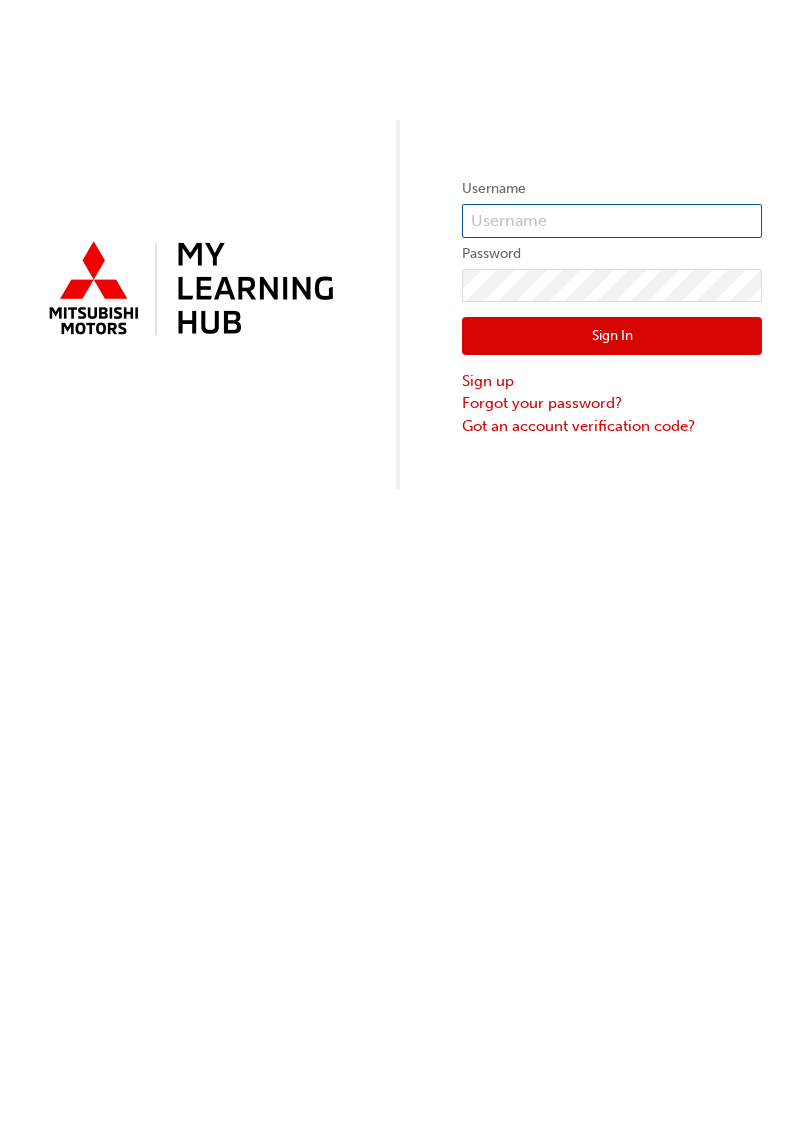 click at bounding box center [612, 221] 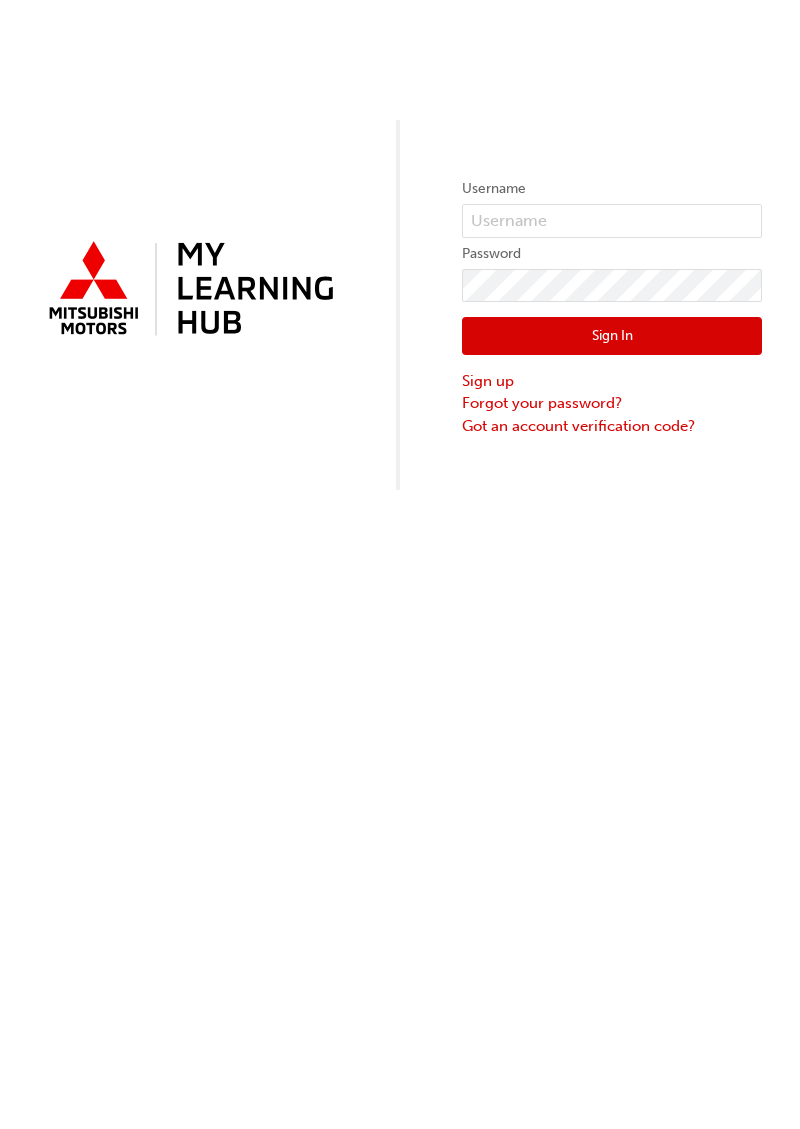 click on "Sign In" at bounding box center [612, 336] 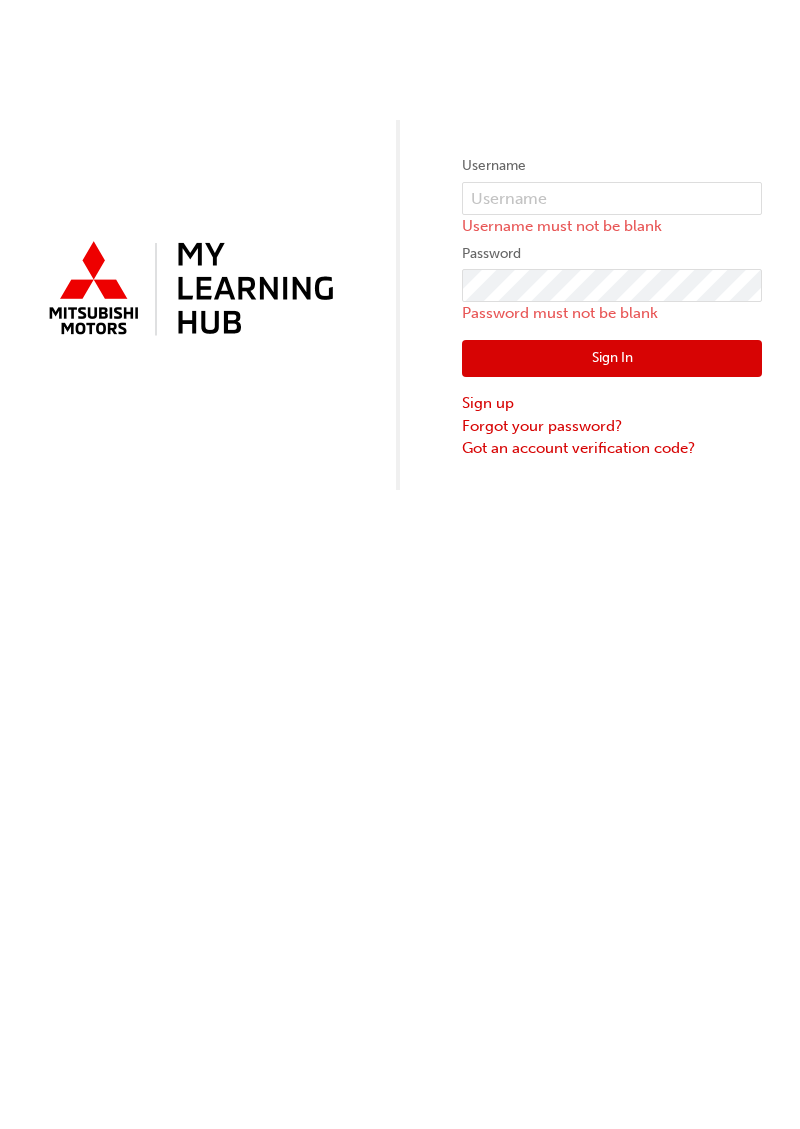 click on "Sign In" at bounding box center [612, 359] 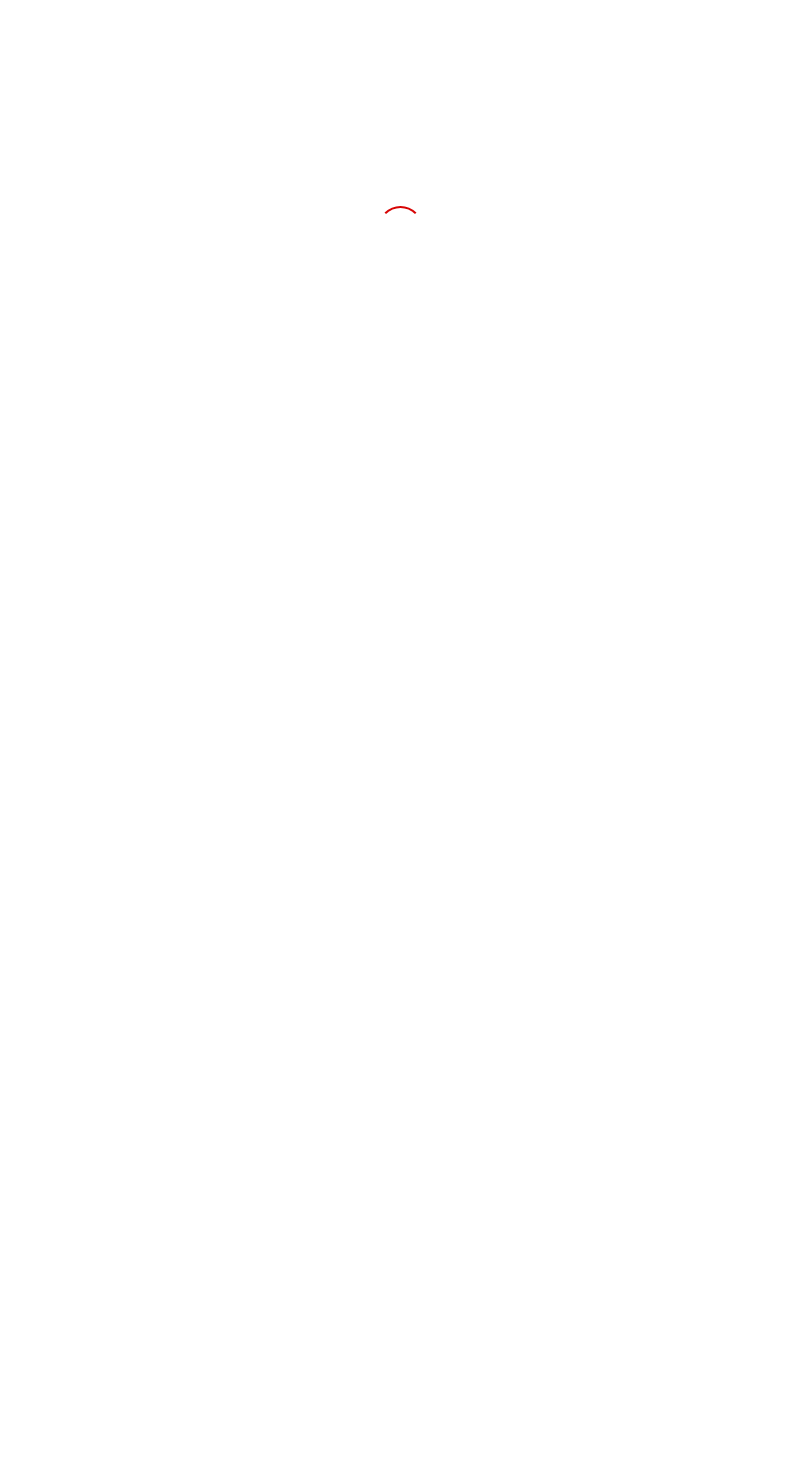 scroll, scrollTop: 0, scrollLeft: 0, axis: both 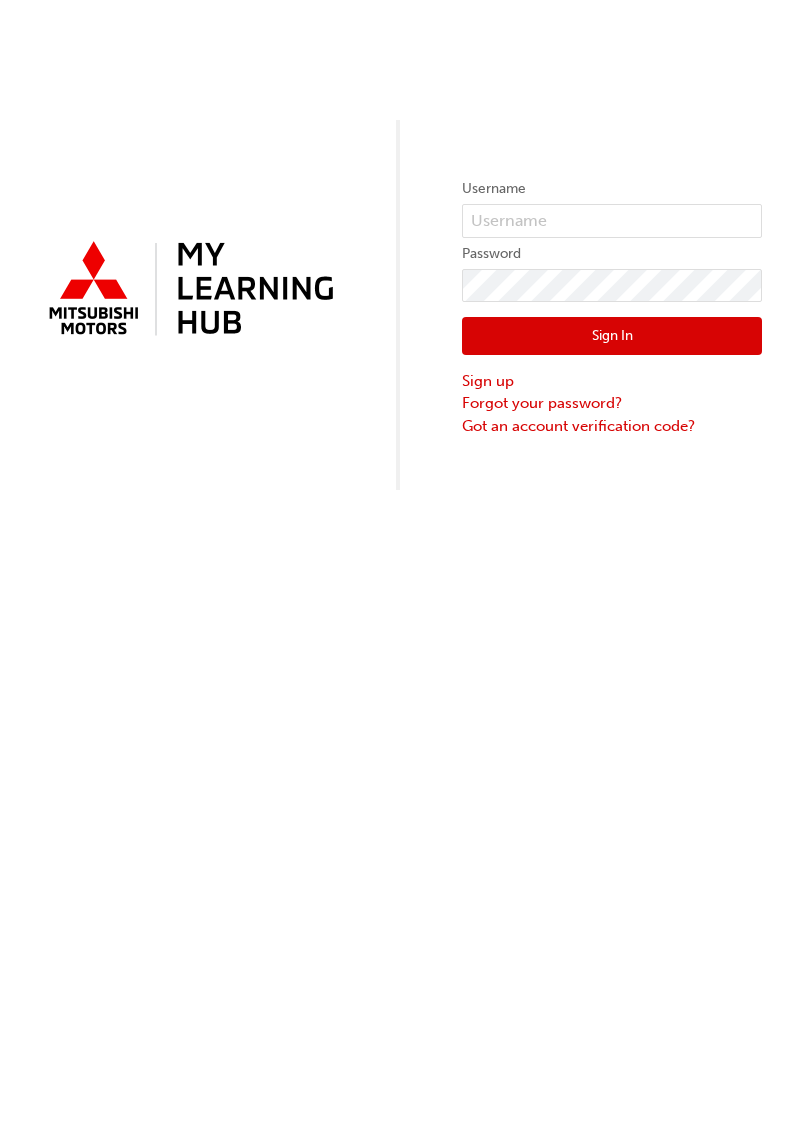 click on "Sign In" at bounding box center (612, 336) 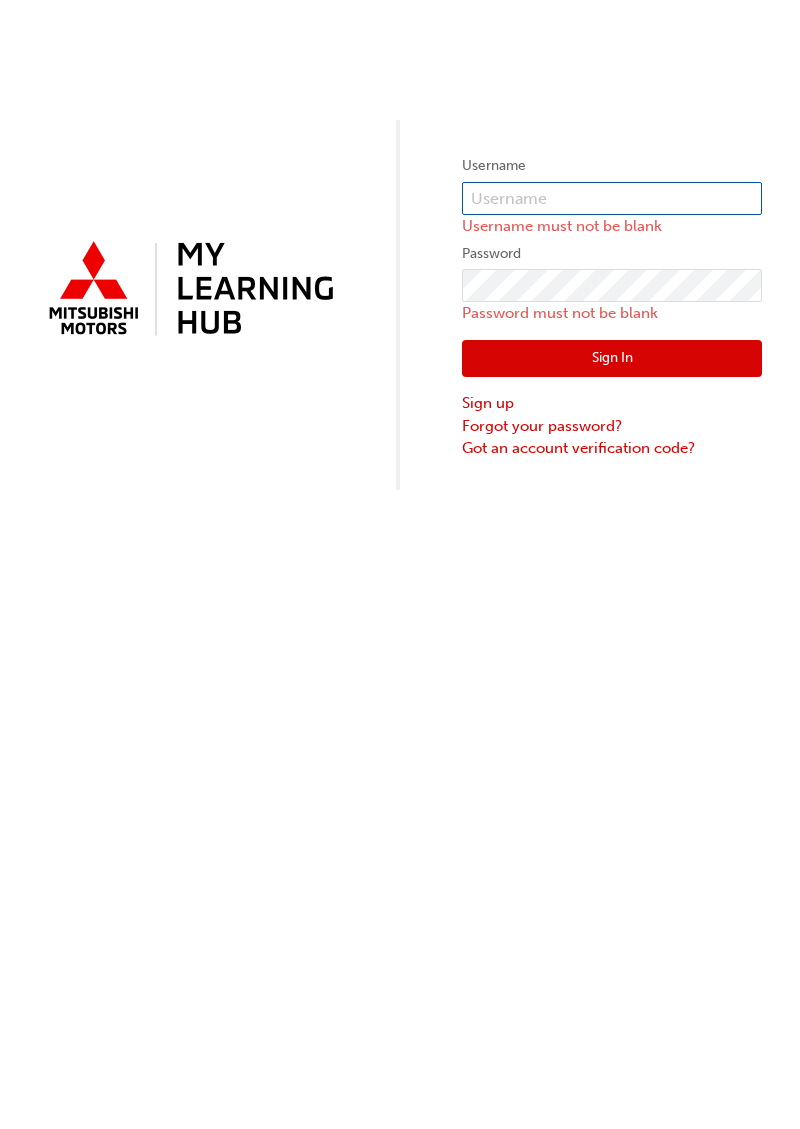 click at bounding box center [612, 199] 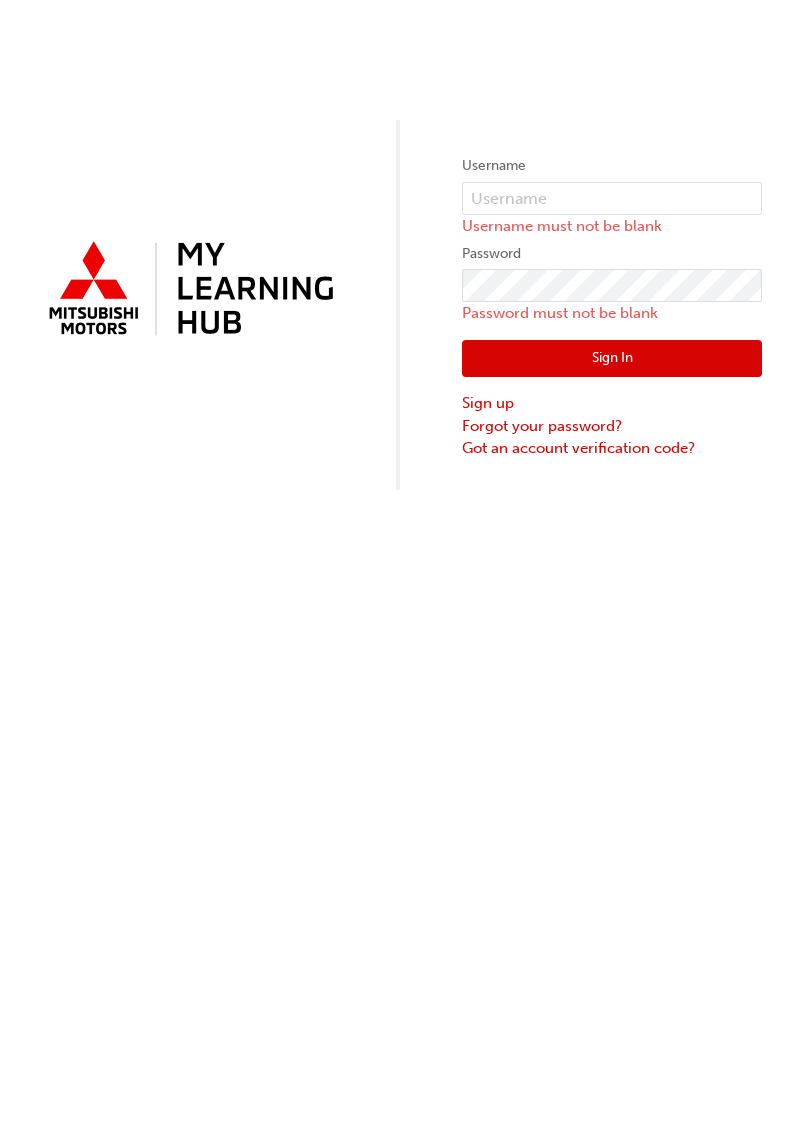 click on "Sign In" at bounding box center [612, 359] 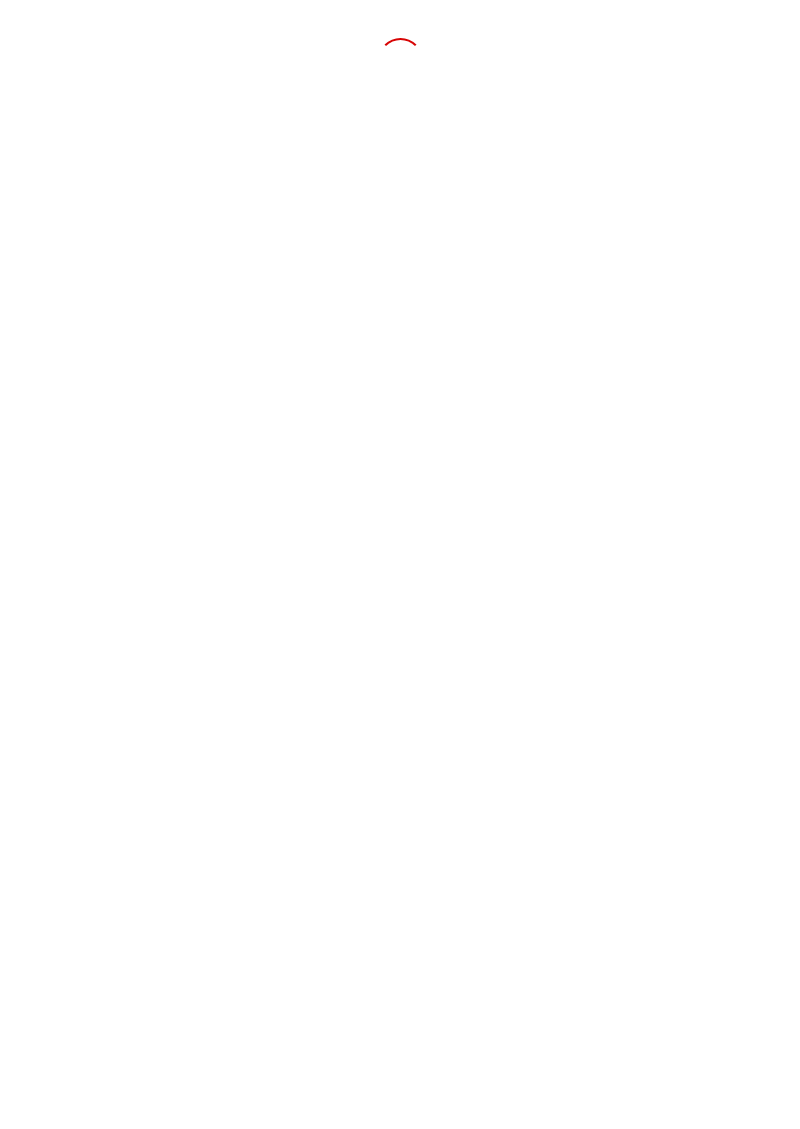 scroll, scrollTop: 0, scrollLeft: 0, axis: both 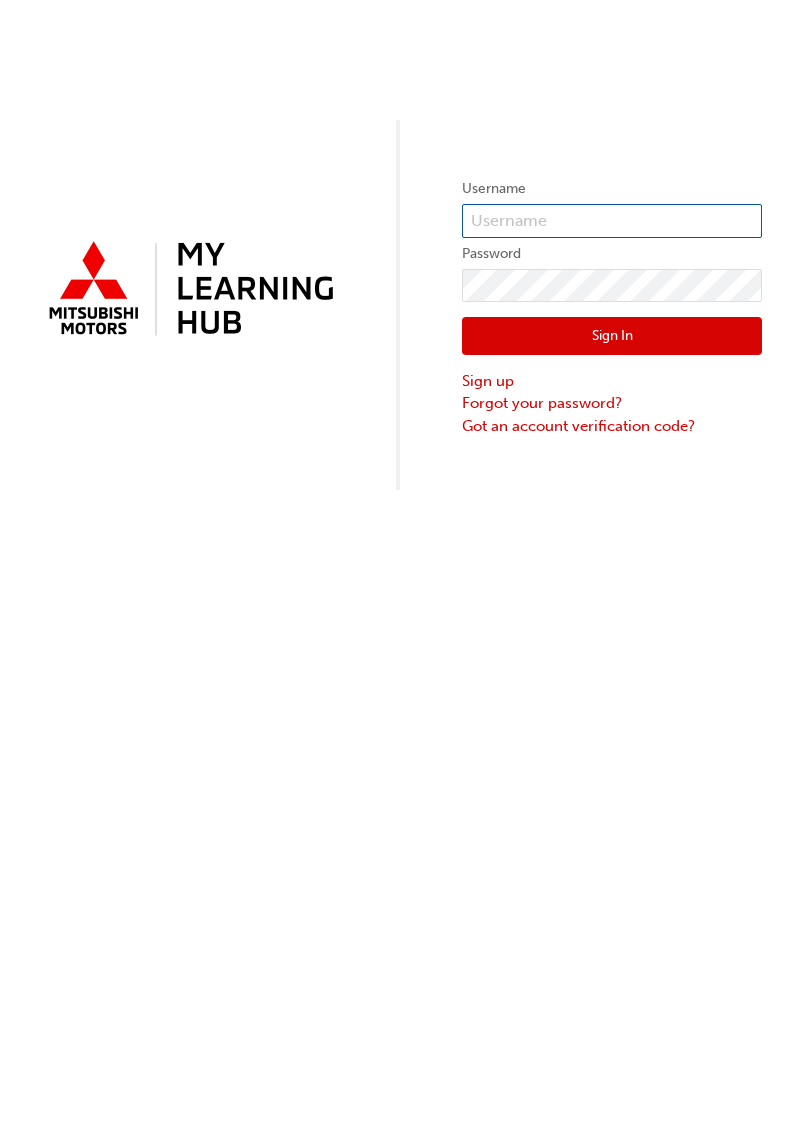 click at bounding box center (612, 221) 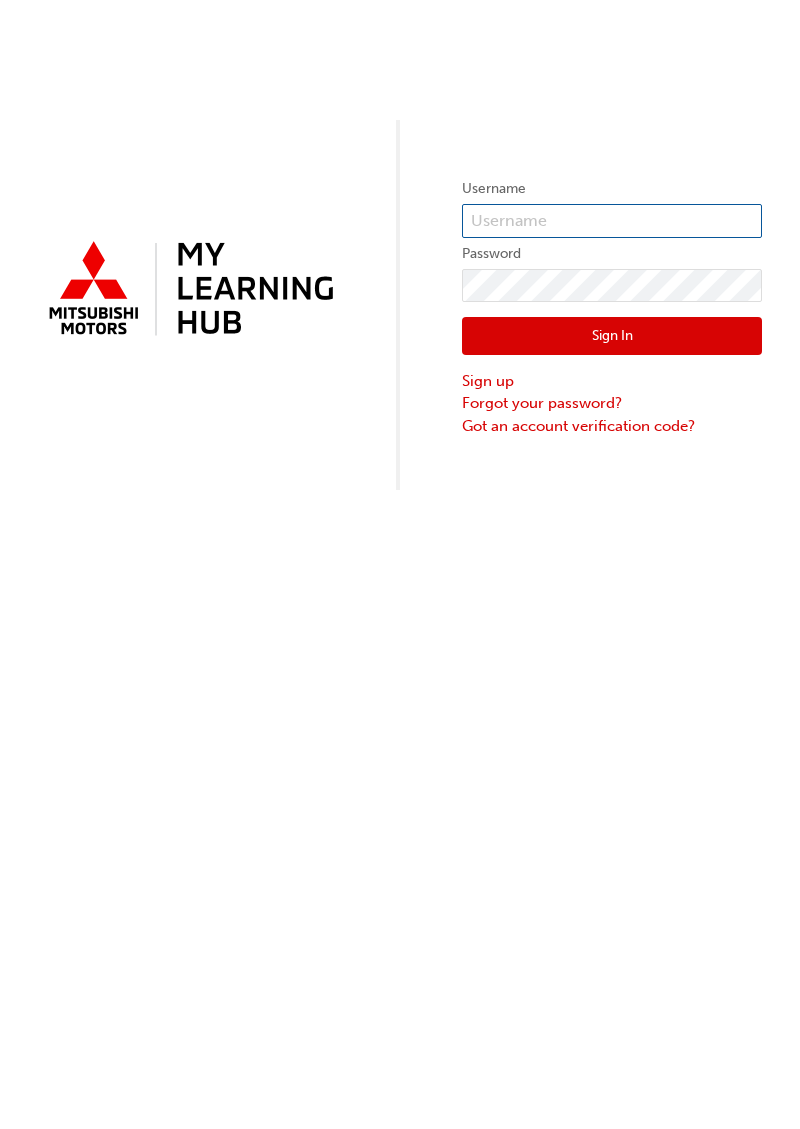 click at bounding box center (612, 221) 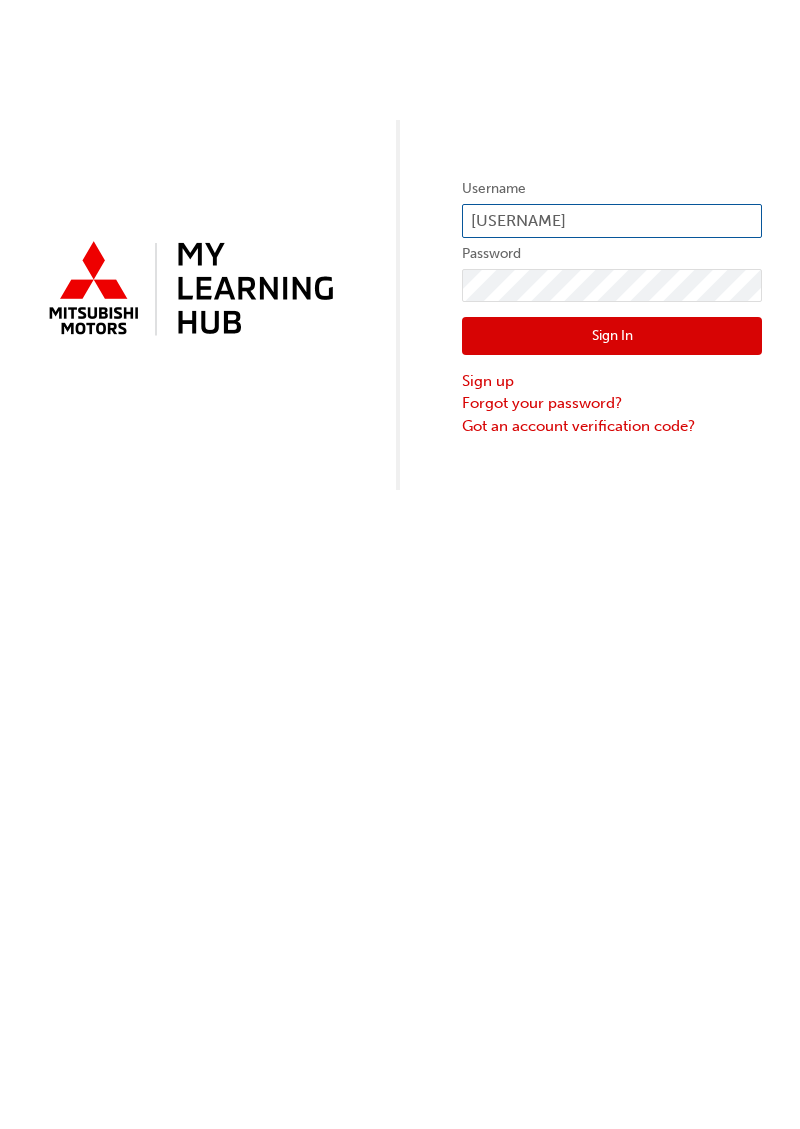type on "[USERNAME]" 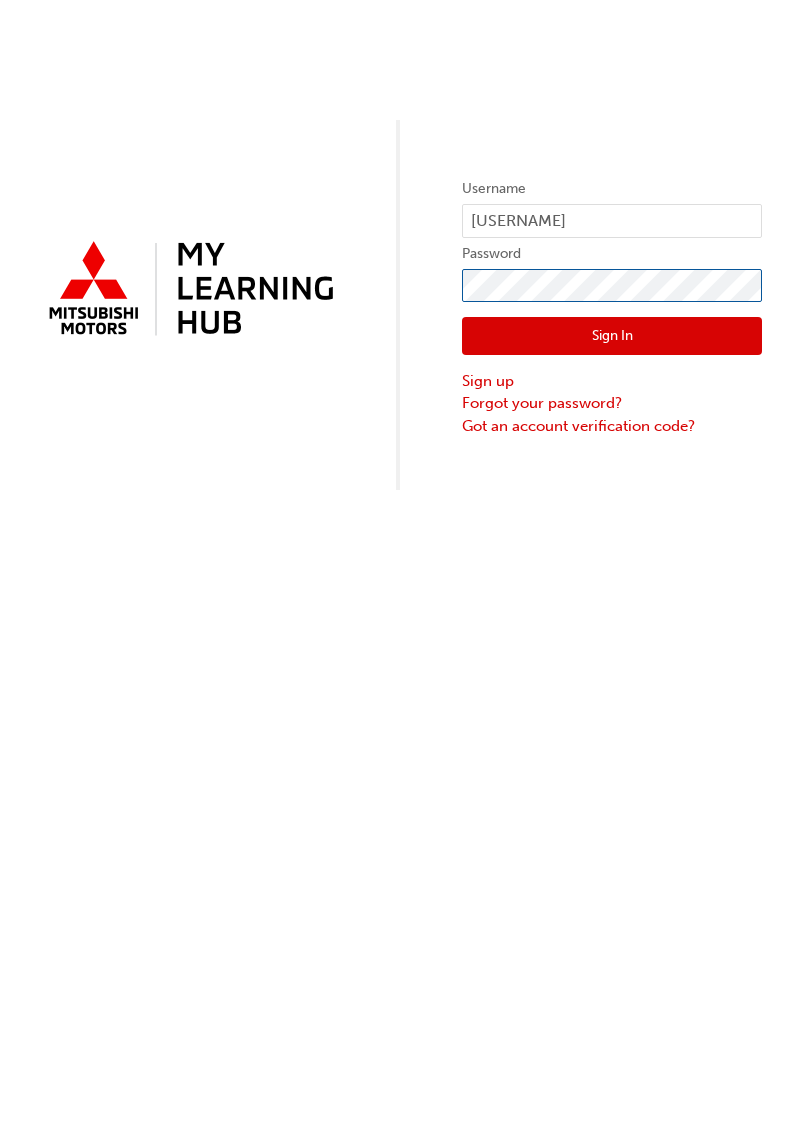 scroll, scrollTop: 0, scrollLeft: 0, axis: both 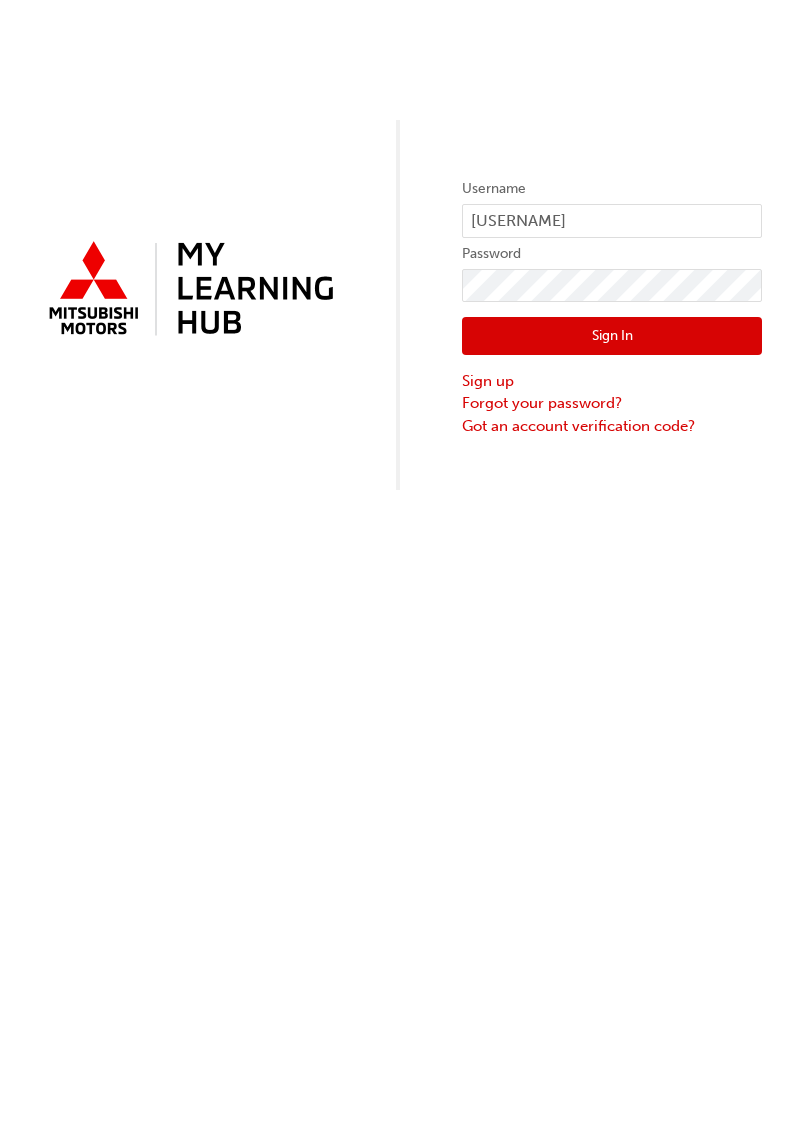 click on "Sign In" at bounding box center (612, 336) 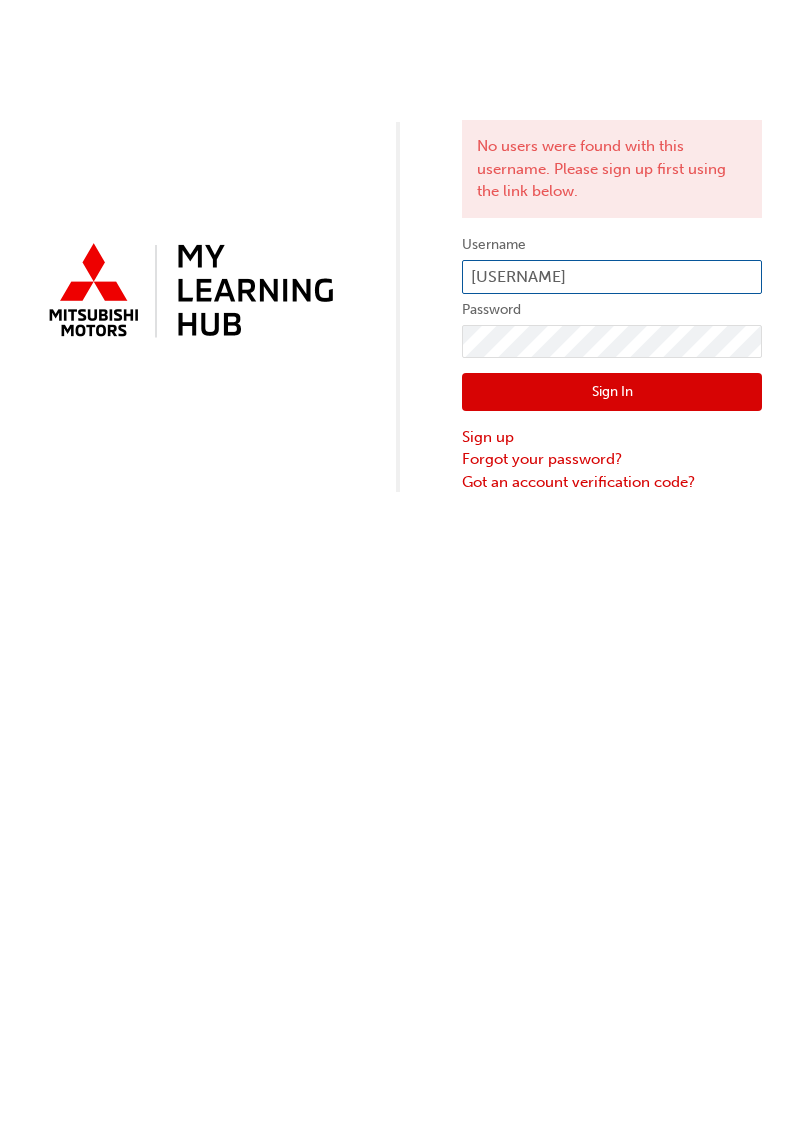 click on "Dominic.rabang@phillipmitsubishi.com" at bounding box center [612, 277] 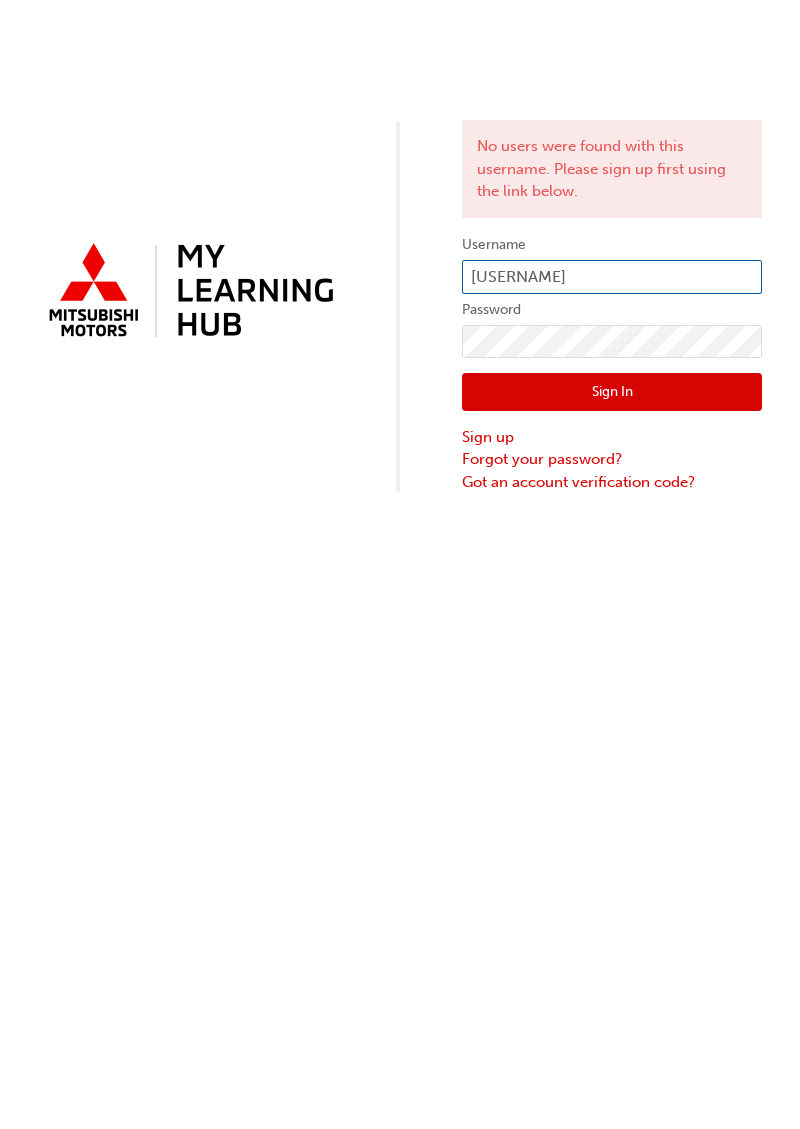 type on "dominic.rabang@phillipmitsubishi.com" 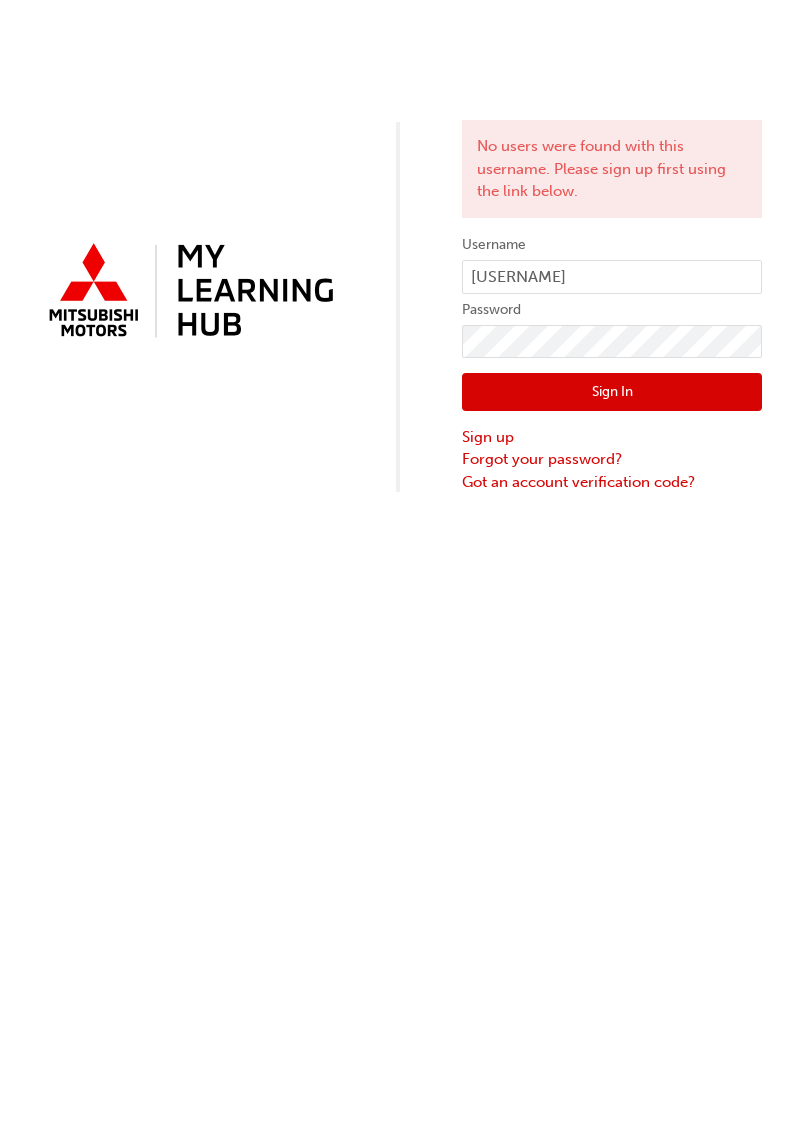click on "Sign In" at bounding box center [612, 392] 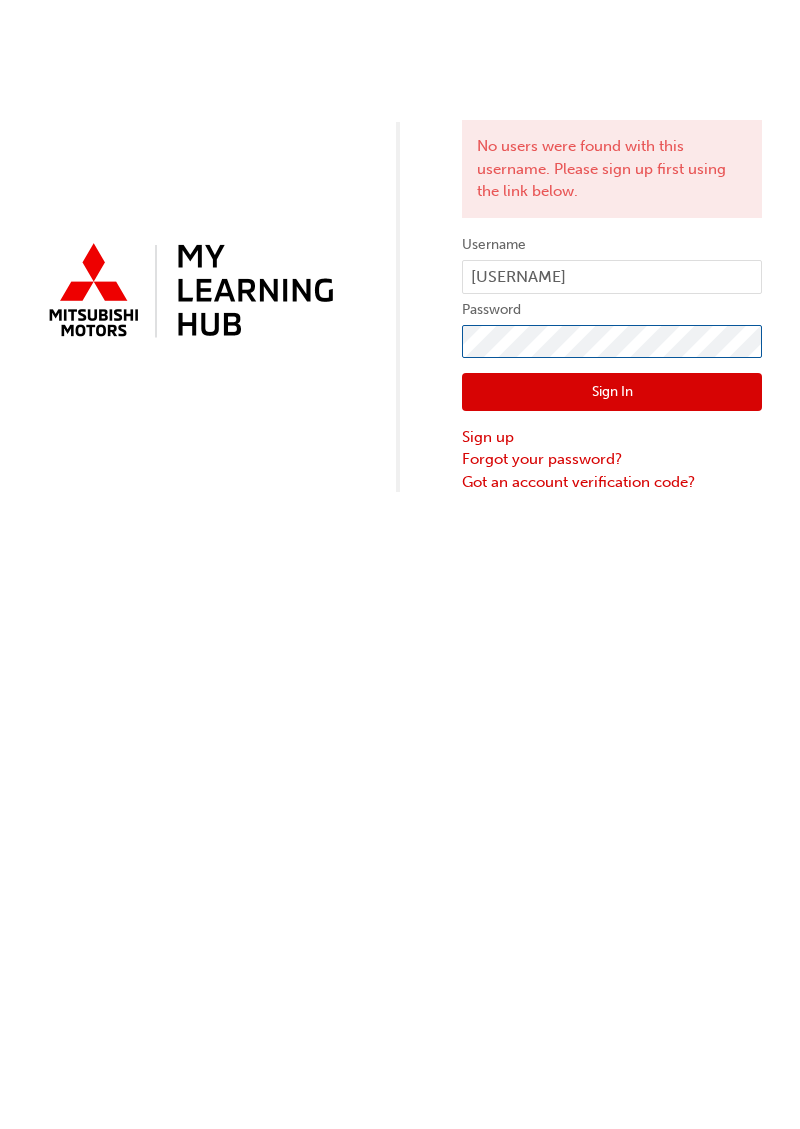 click on "Sign In" at bounding box center [612, 392] 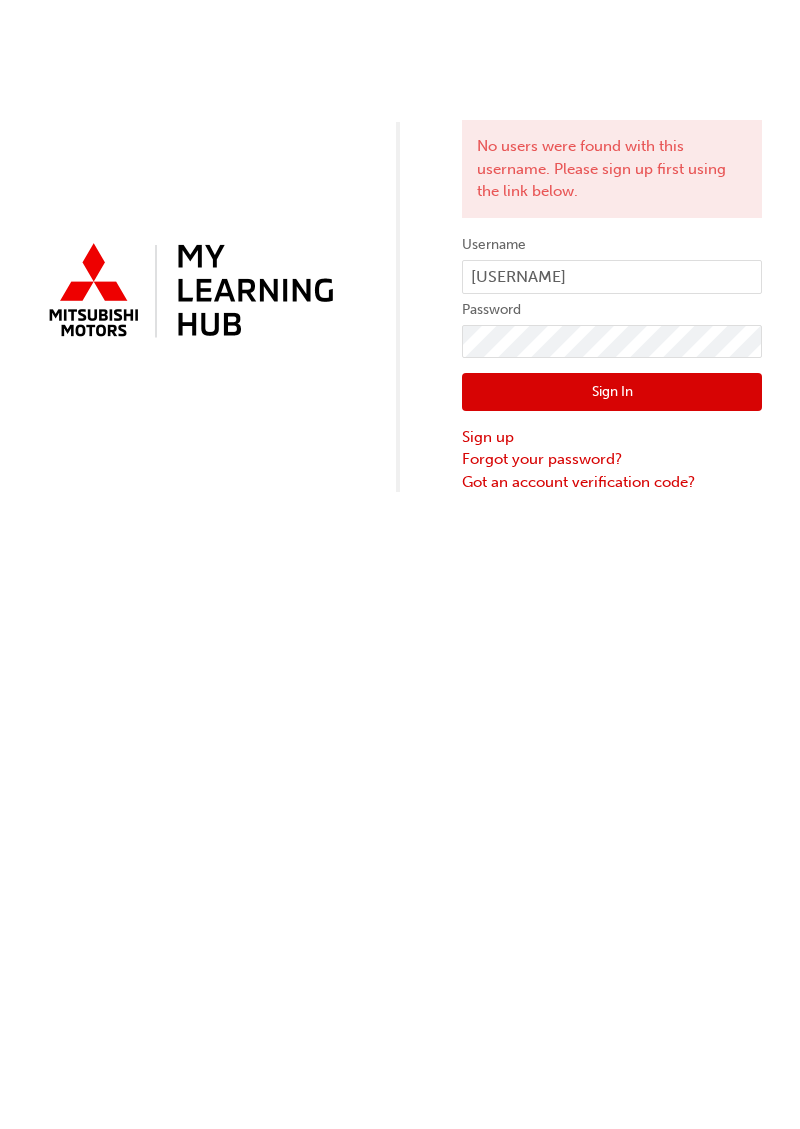click on "Sign In" at bounding box center [612, 392] 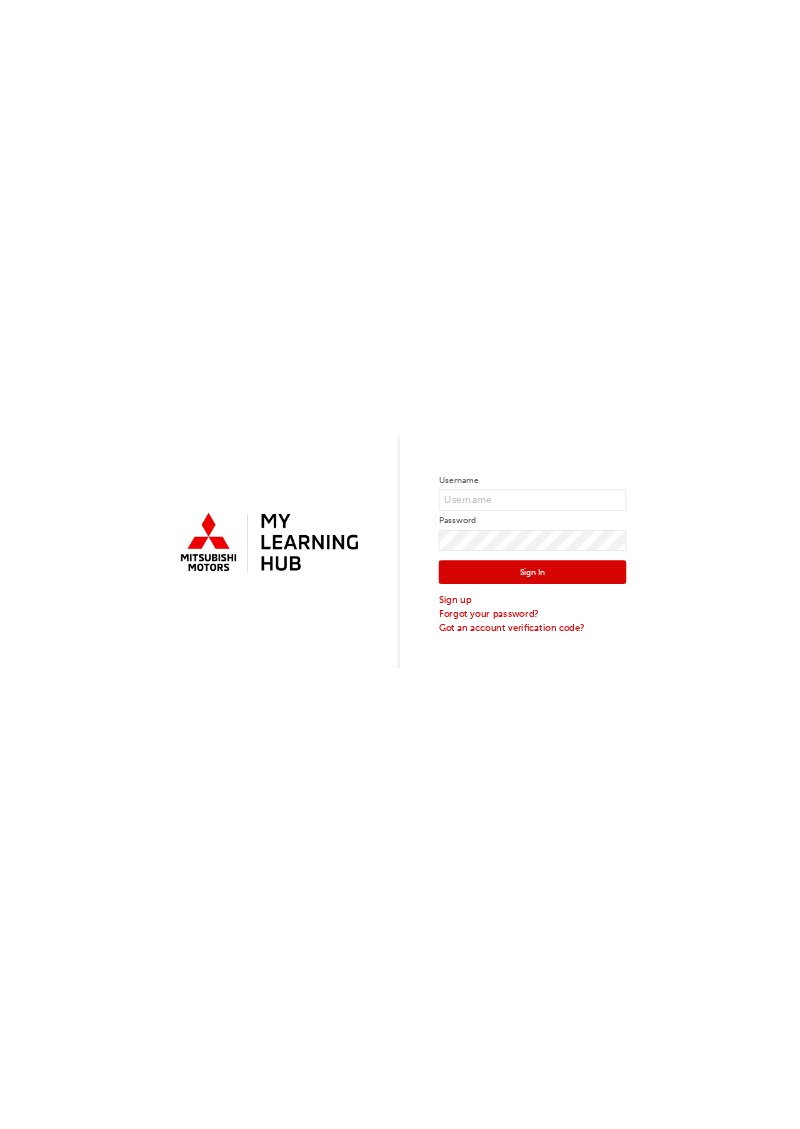scroll, scrollTop: 0, scrollLeft: 0, axis: both 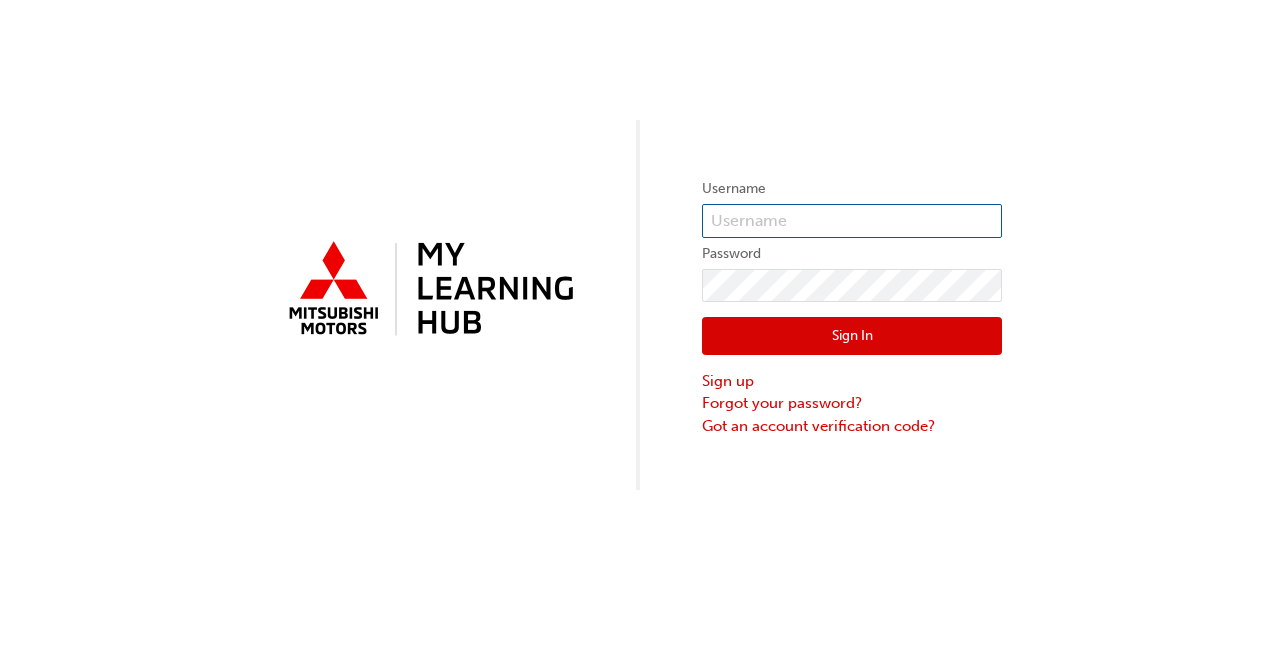 click at bounding box center (852, 221) 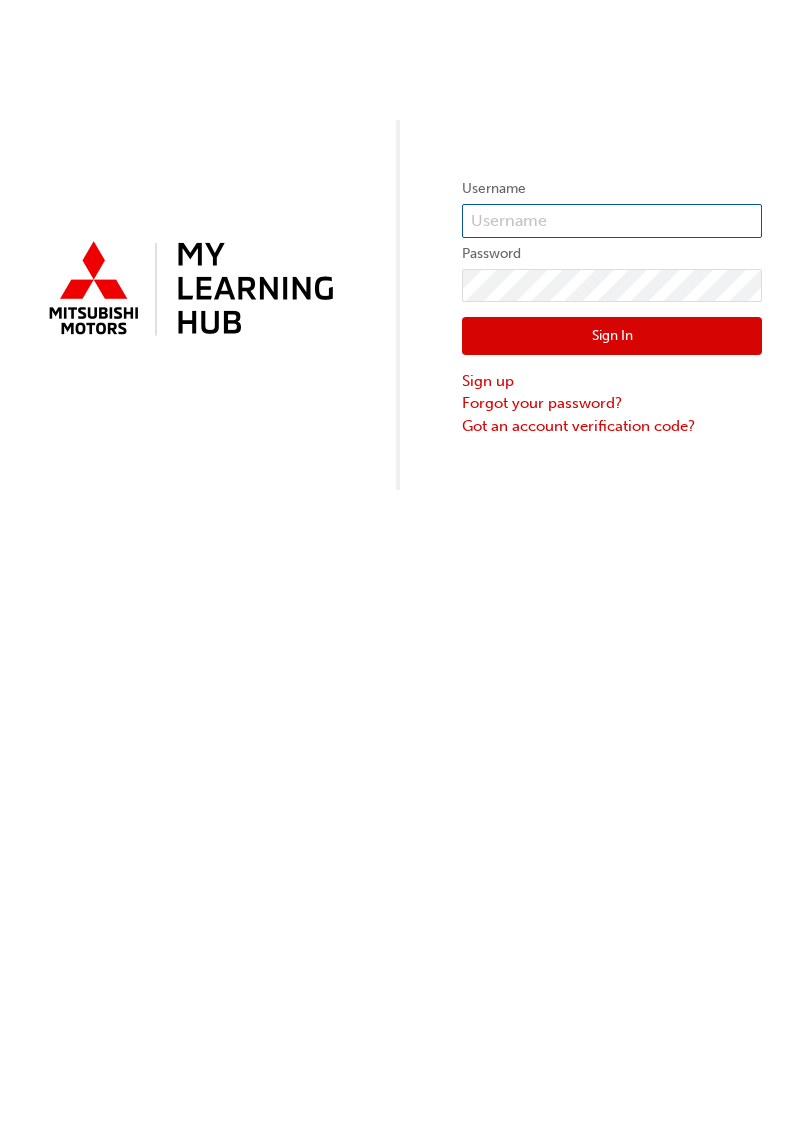 click at bounding box center [612, 221] 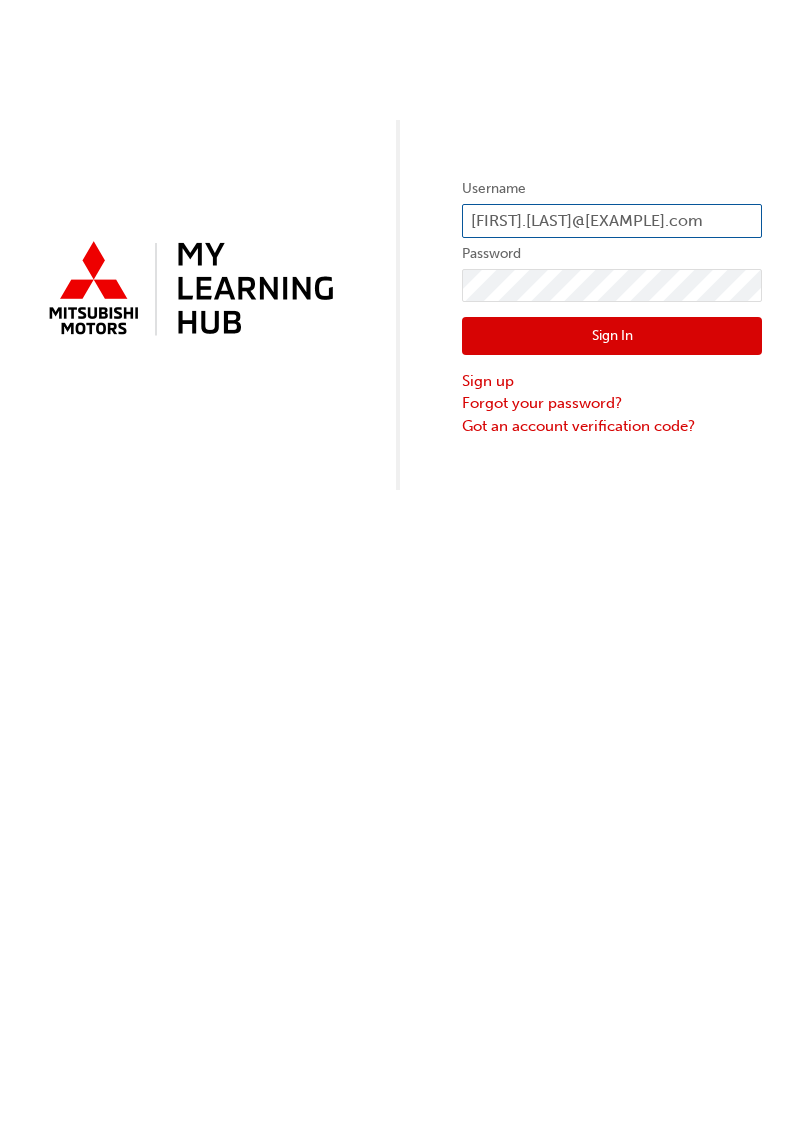 scroll, scrollTop: 0, scrollLeft: 3, axis: horizontal 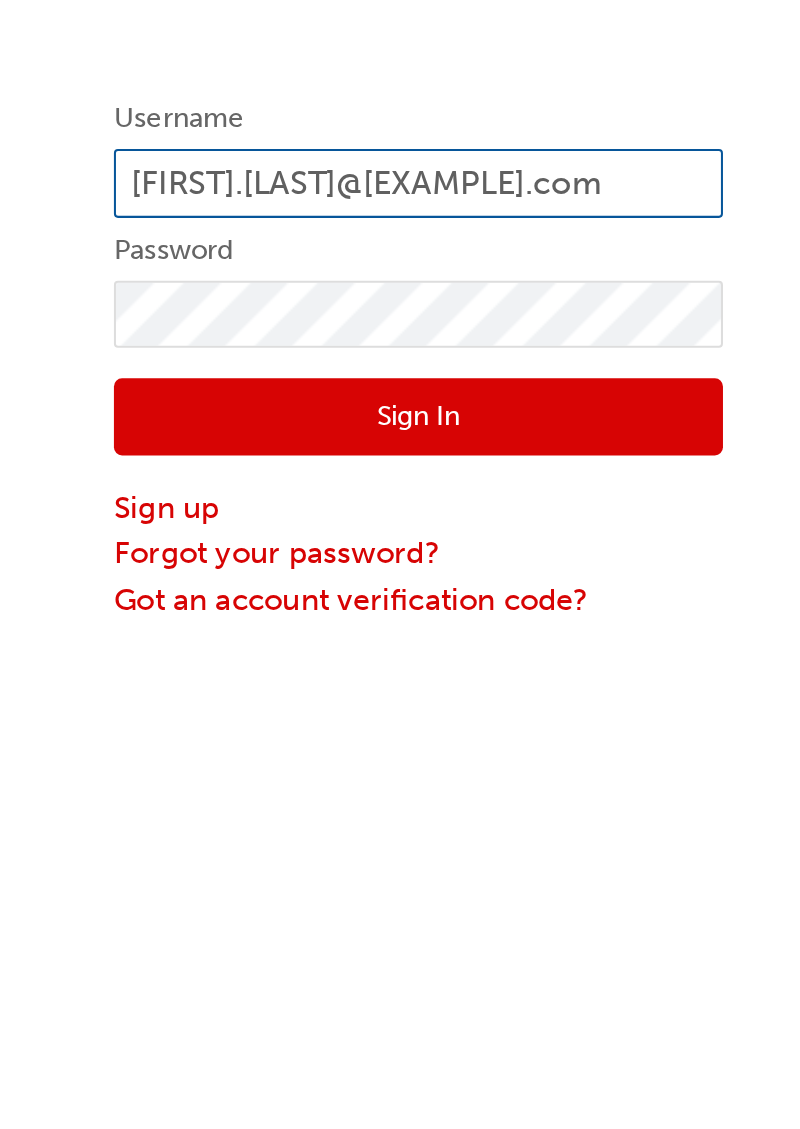 click on "dominic.rabang@phillipmitsubishi.com" at bounding box center (612, 221) 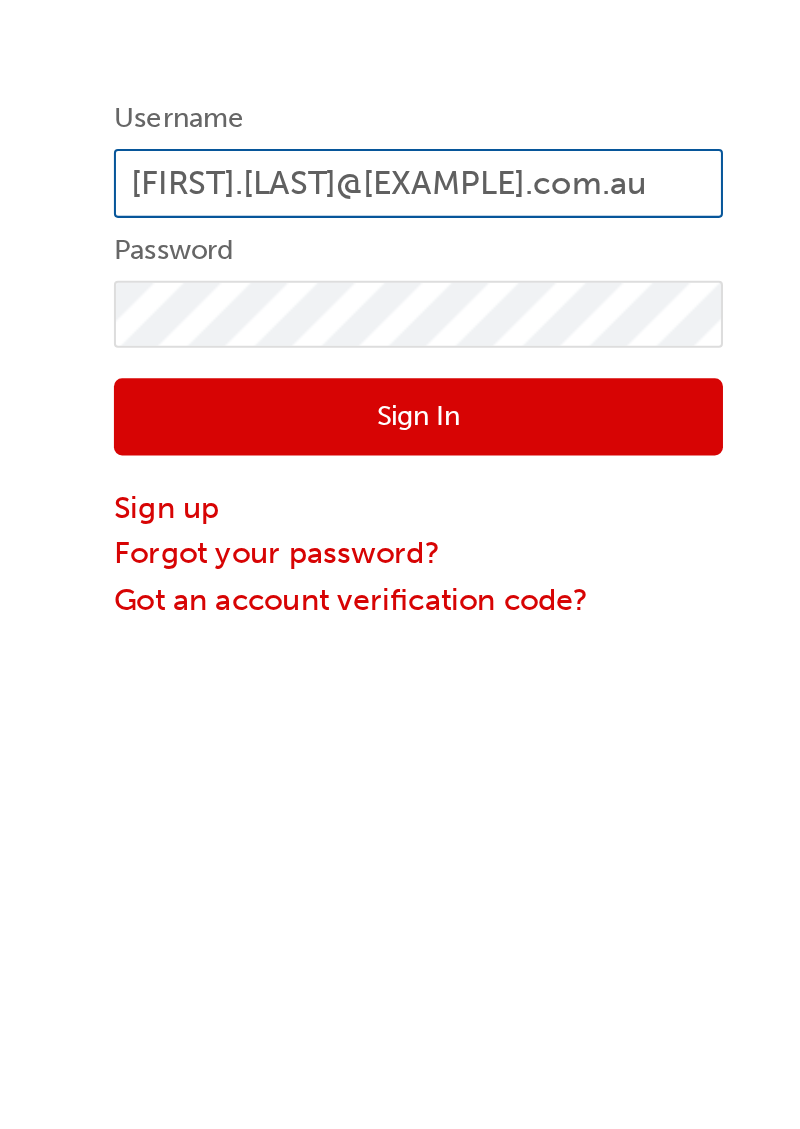 scroll, scrollTop: 0, scrollLeft: 26, axis: horizontal 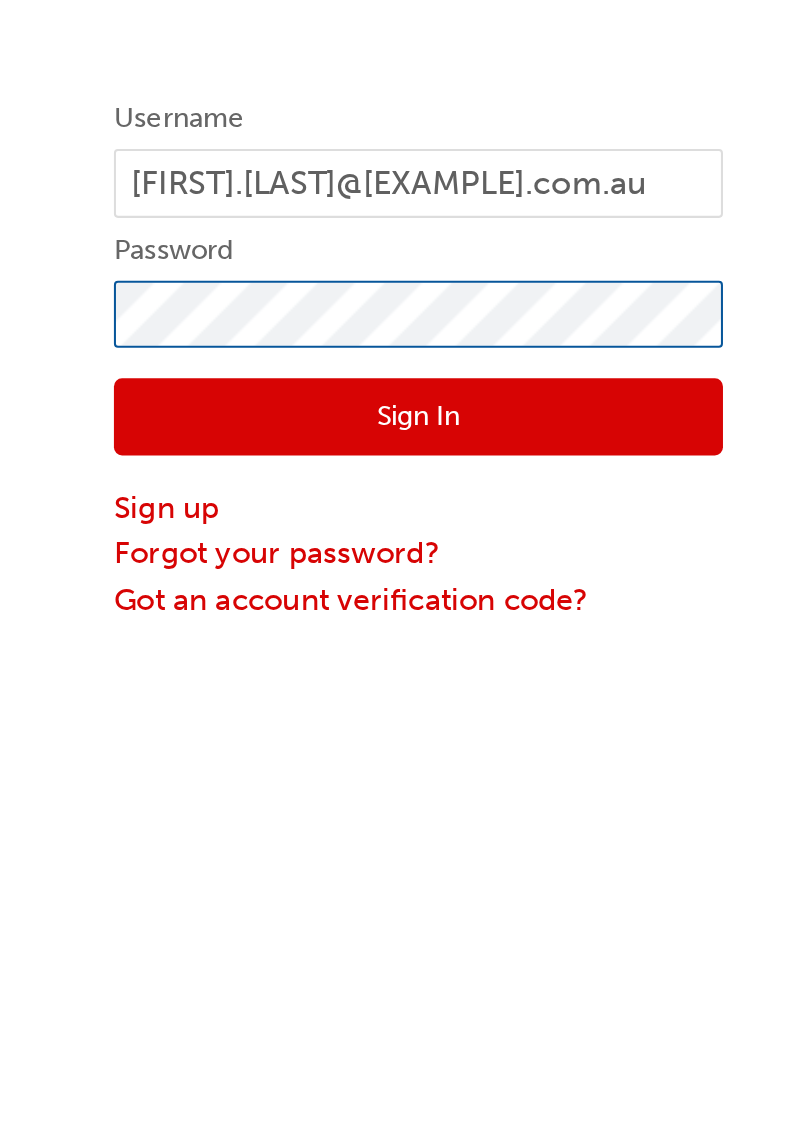 click on "Sign In" at bounding box center (612, 336) 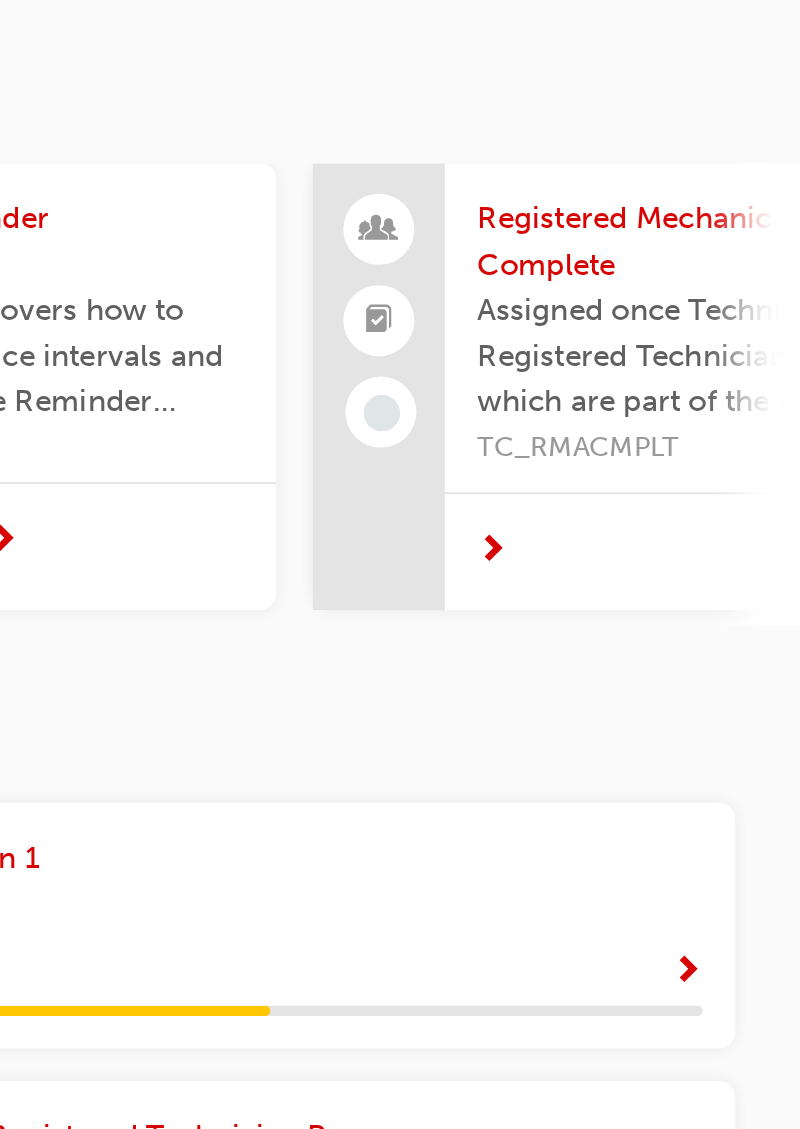 scroll, scrollTop: 0, scrollLeft: 0, axis: both 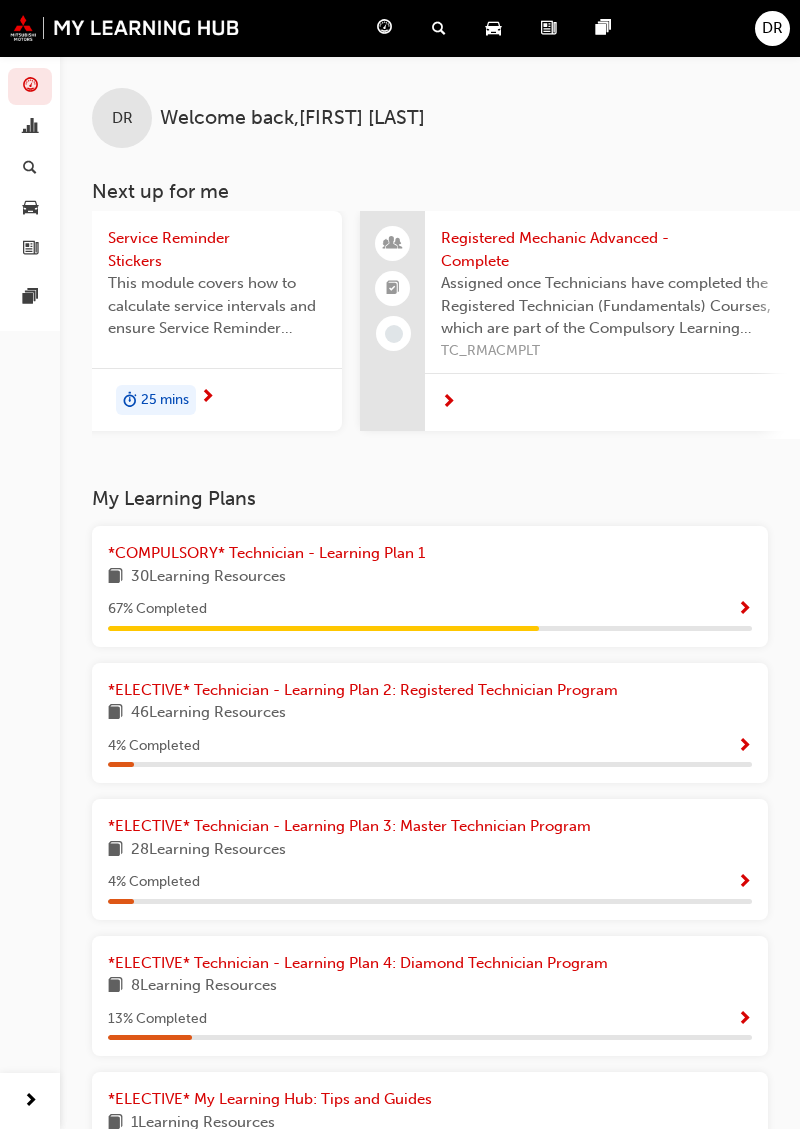 click at bounding box center (493, 28) 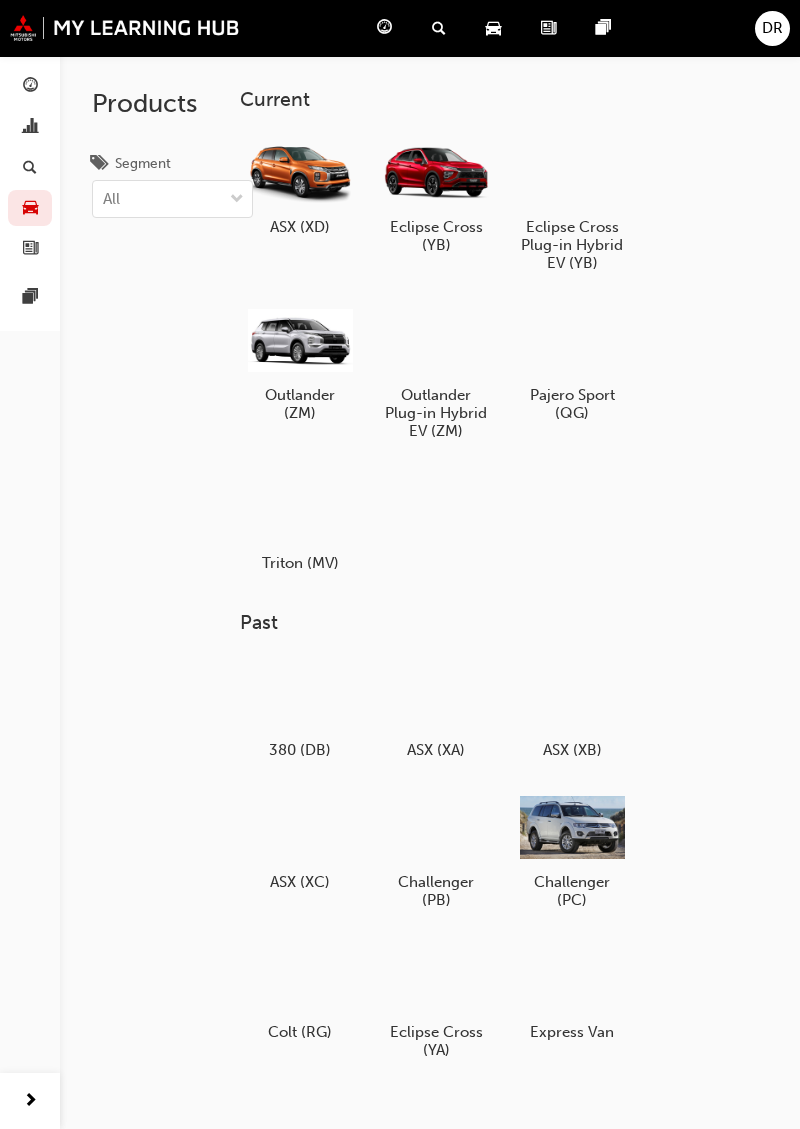 click at bounding box center [436, 172] 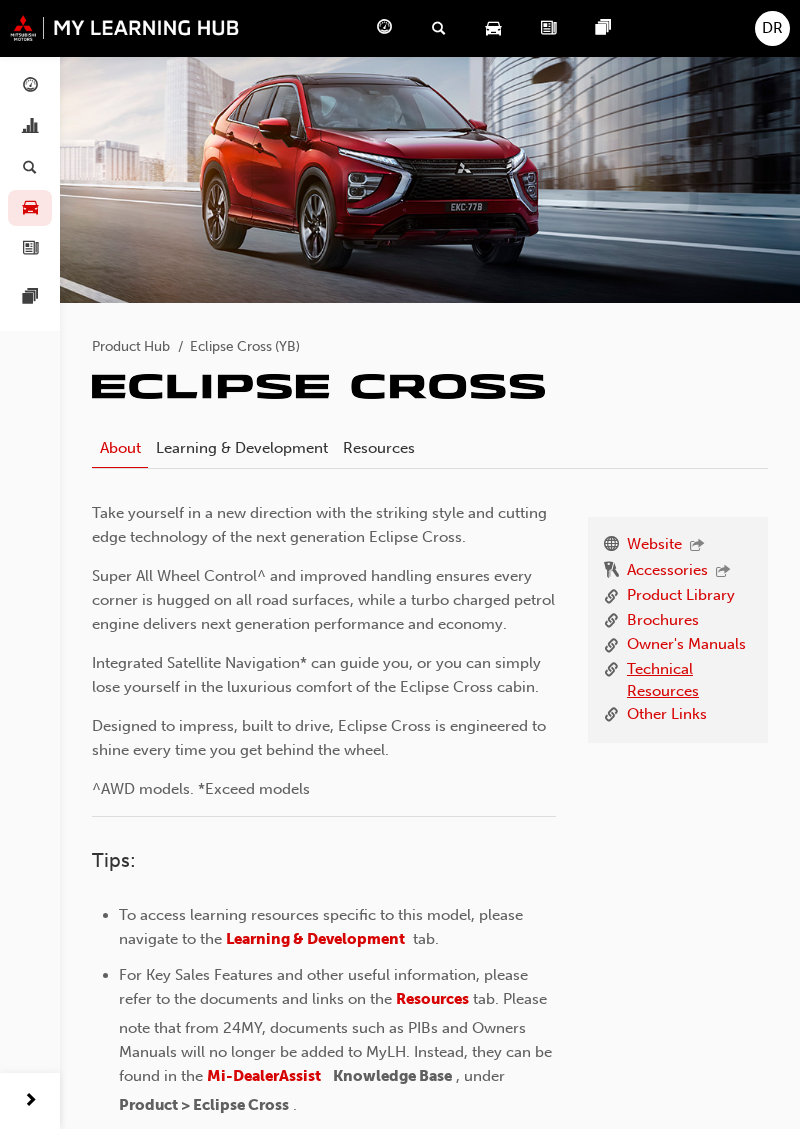 click on "Technical Resources" at bounding box center (681, 596) 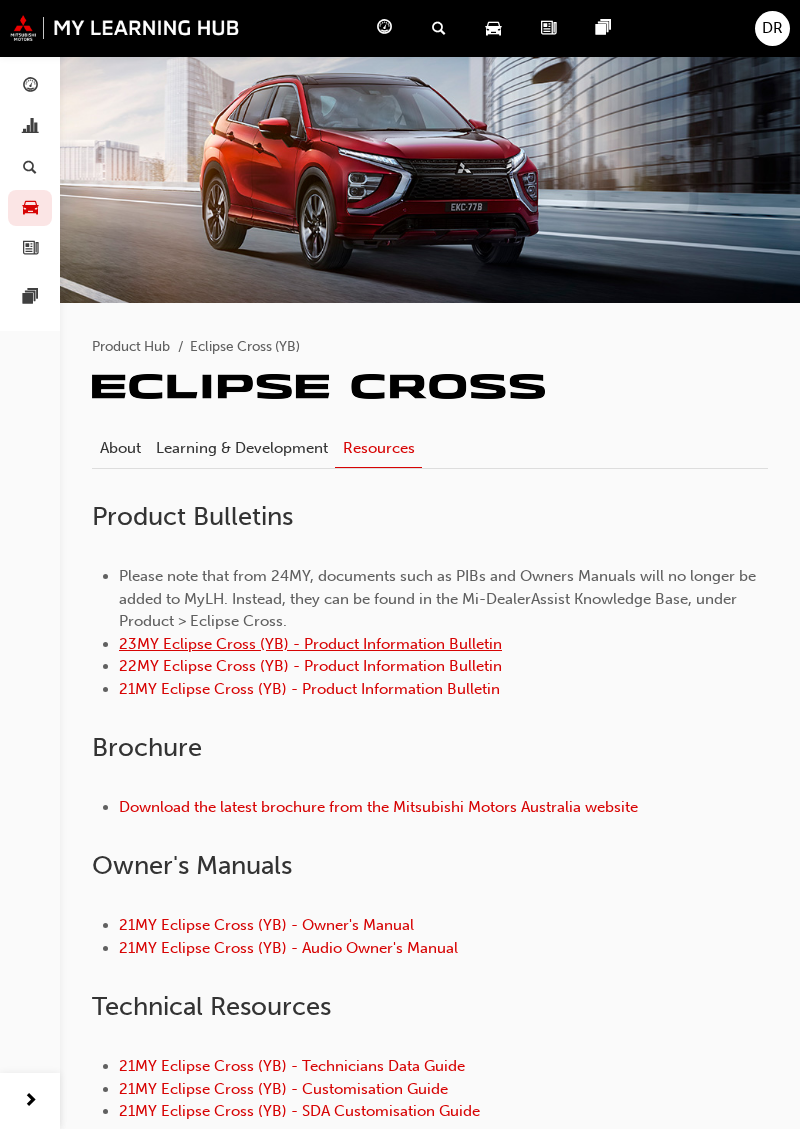click on "23MY Eclipse Cross (YB) - Product Information Bulletin" at bounding box center [310, 644] 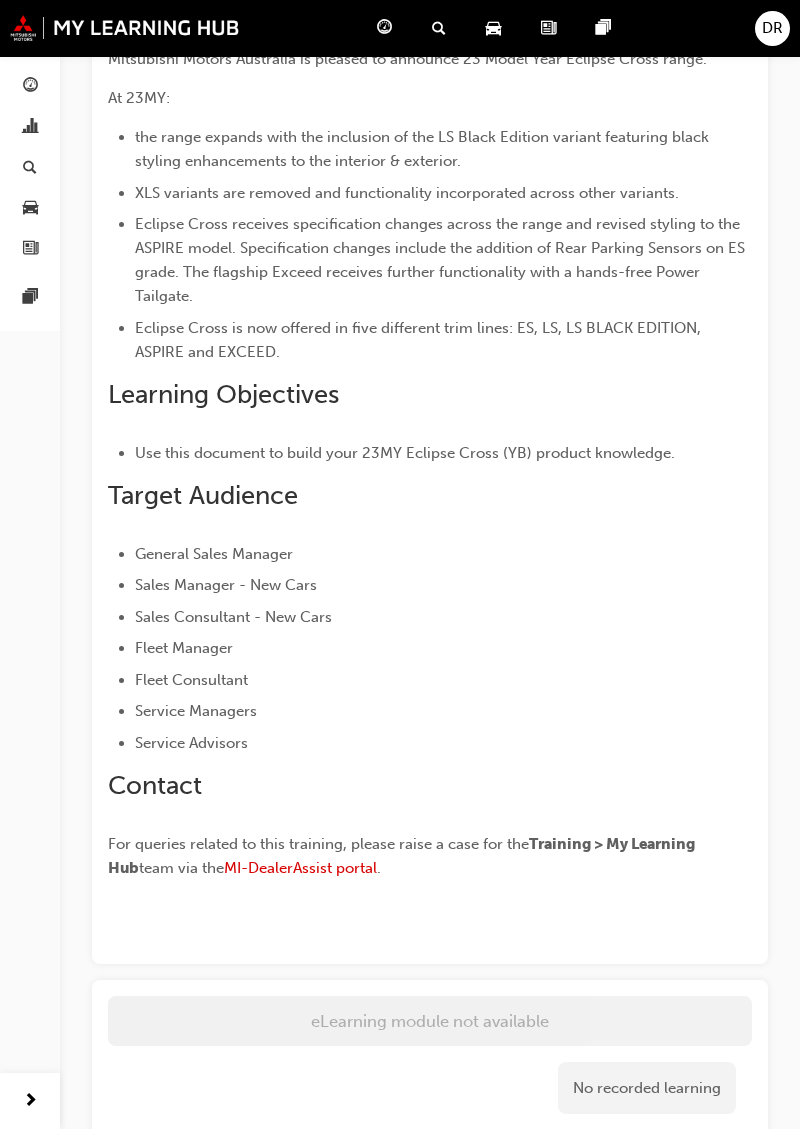 scroll, scrollTop: 0, scrollLeft: 0, axis: both 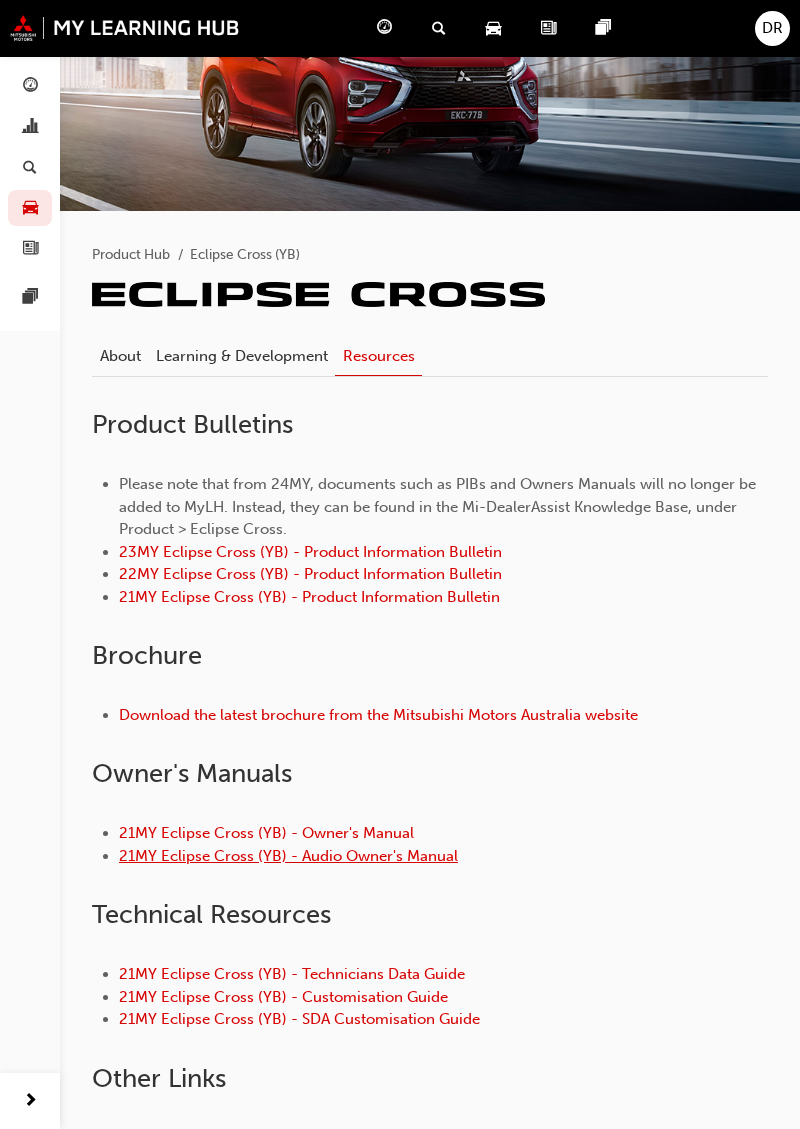 click on "21MY Eclipse Cross (YB) - Audio Owner's Manual" at bounding box center [288, 856] 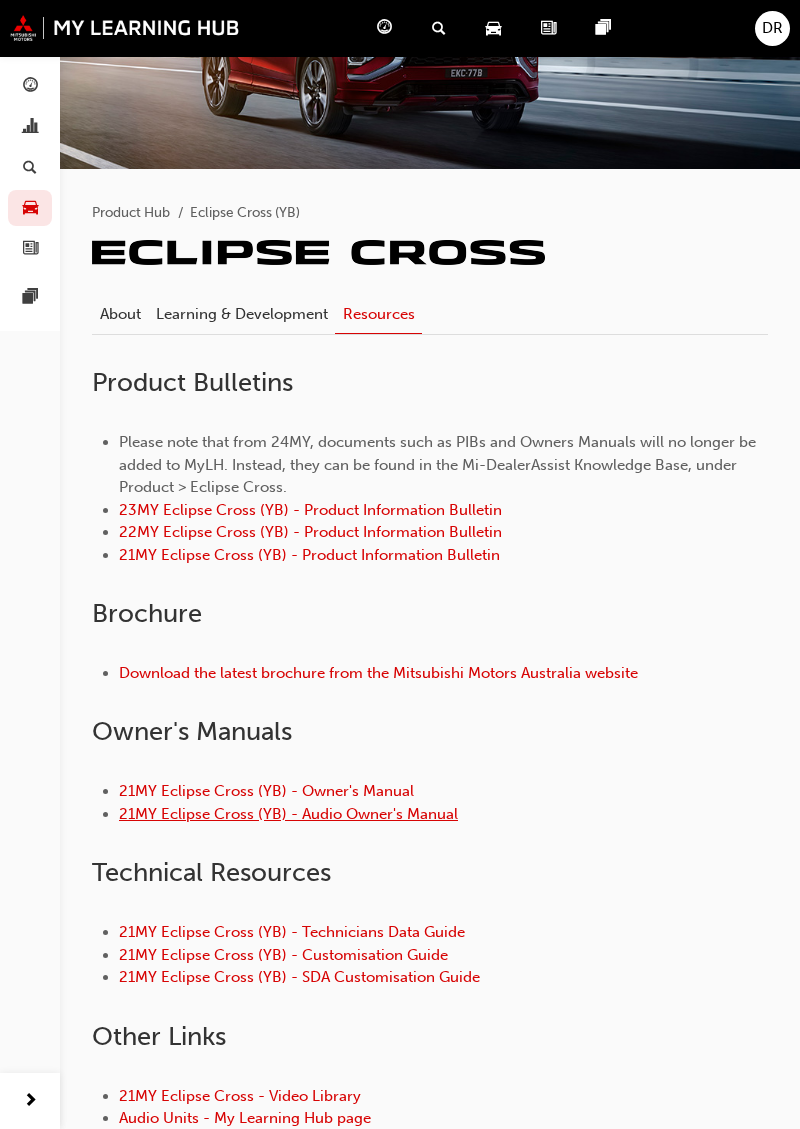 scroll, scrollTop: 188, scrollLeft: 0, axis: vertical 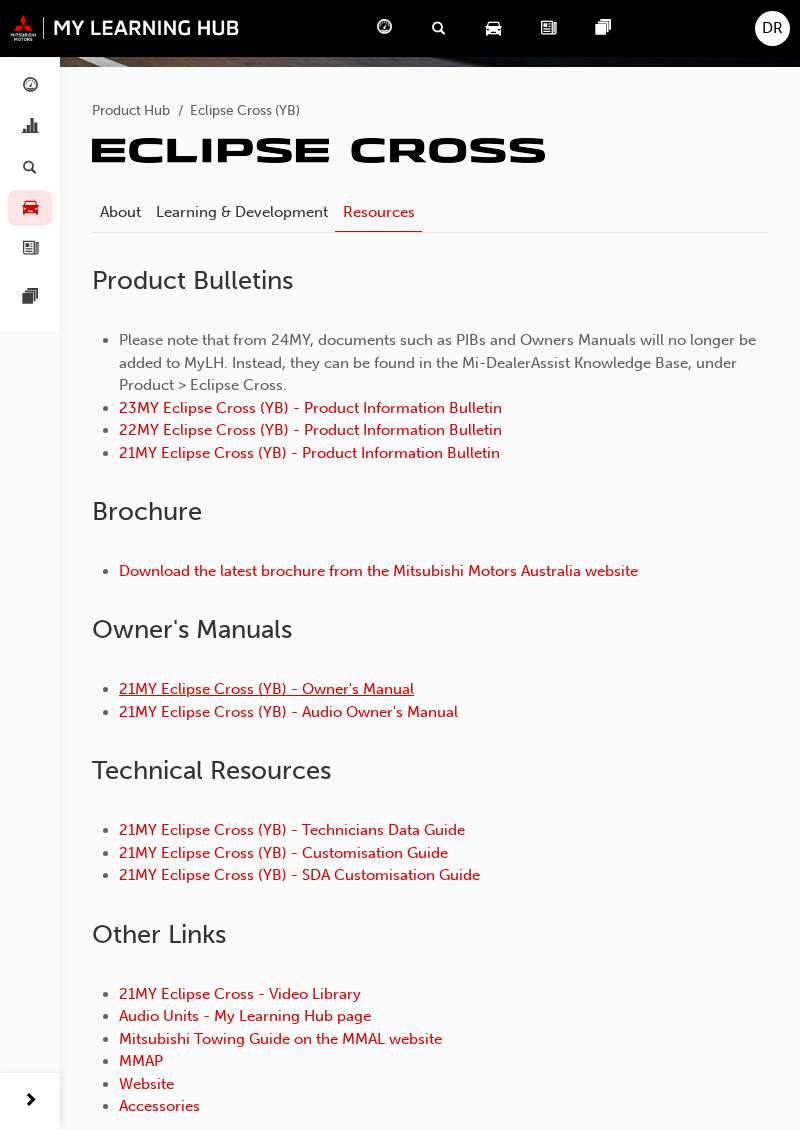 click on "21MY Eclipse Cross (YB) - Owner's Manual" at bounding box center (266, 689) 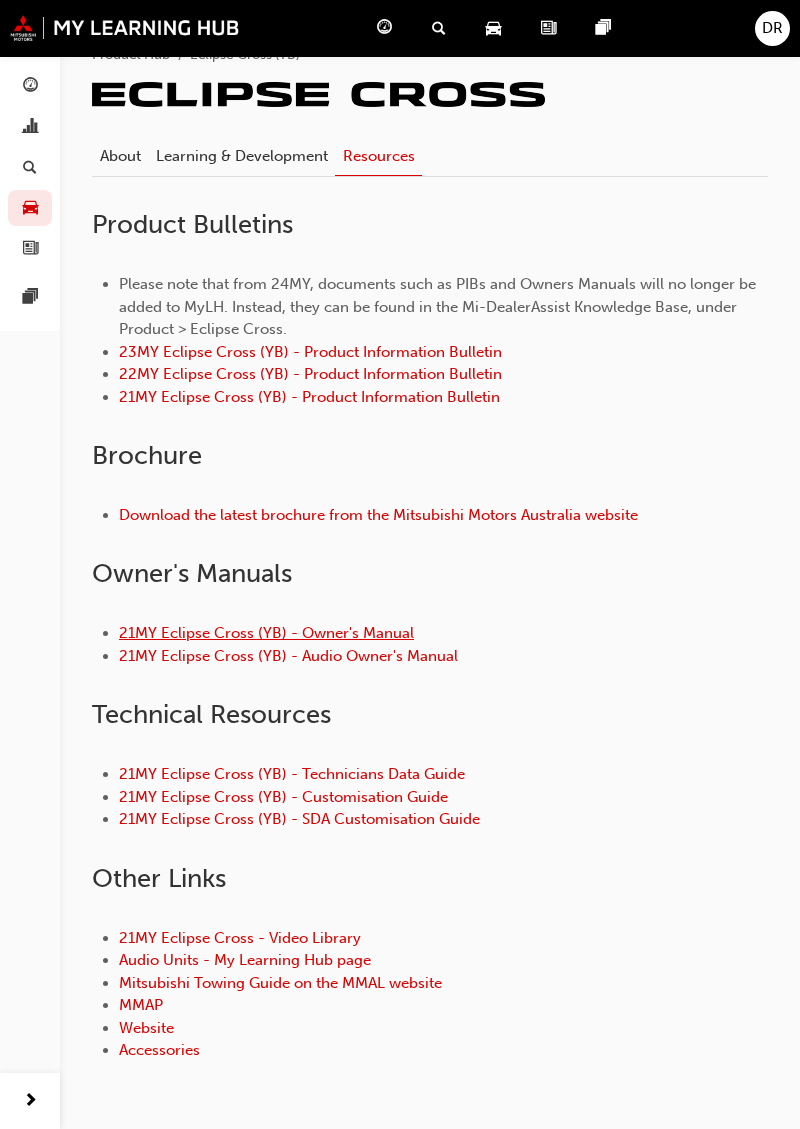 scroll, scrollTop: 332, scrollLeft: 0, axis: vertical 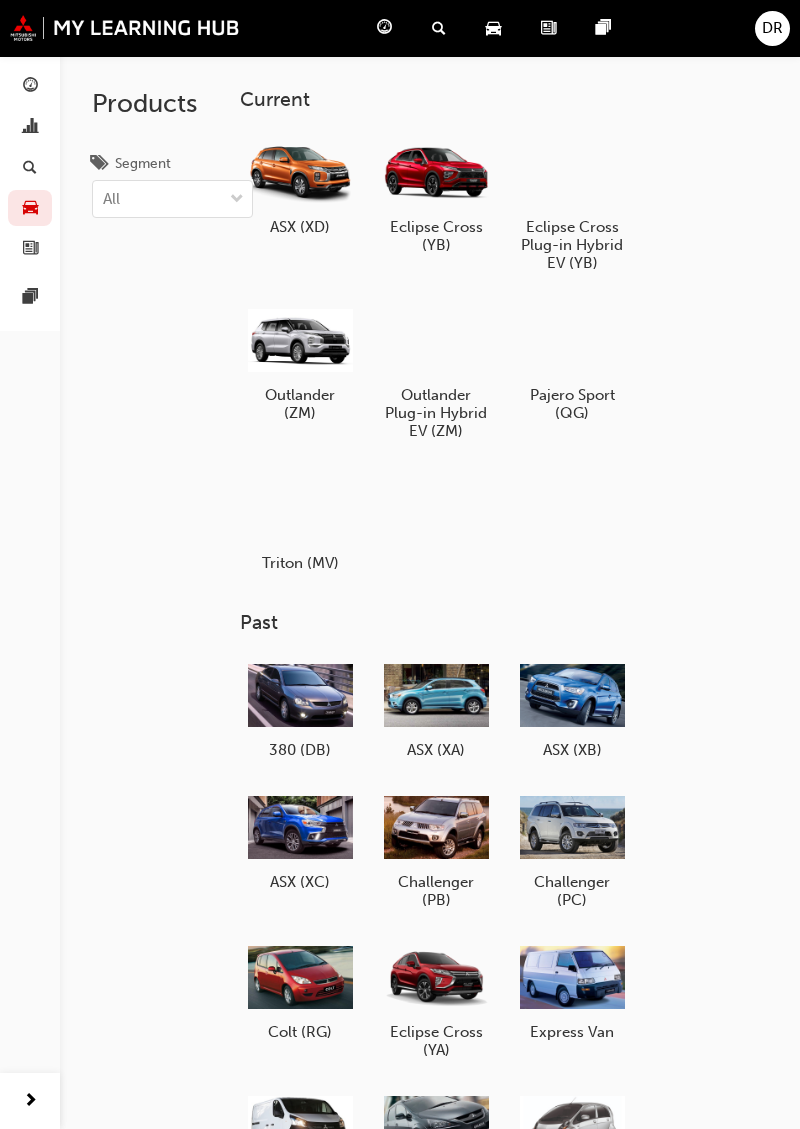 click at bounding box center (436, 172) 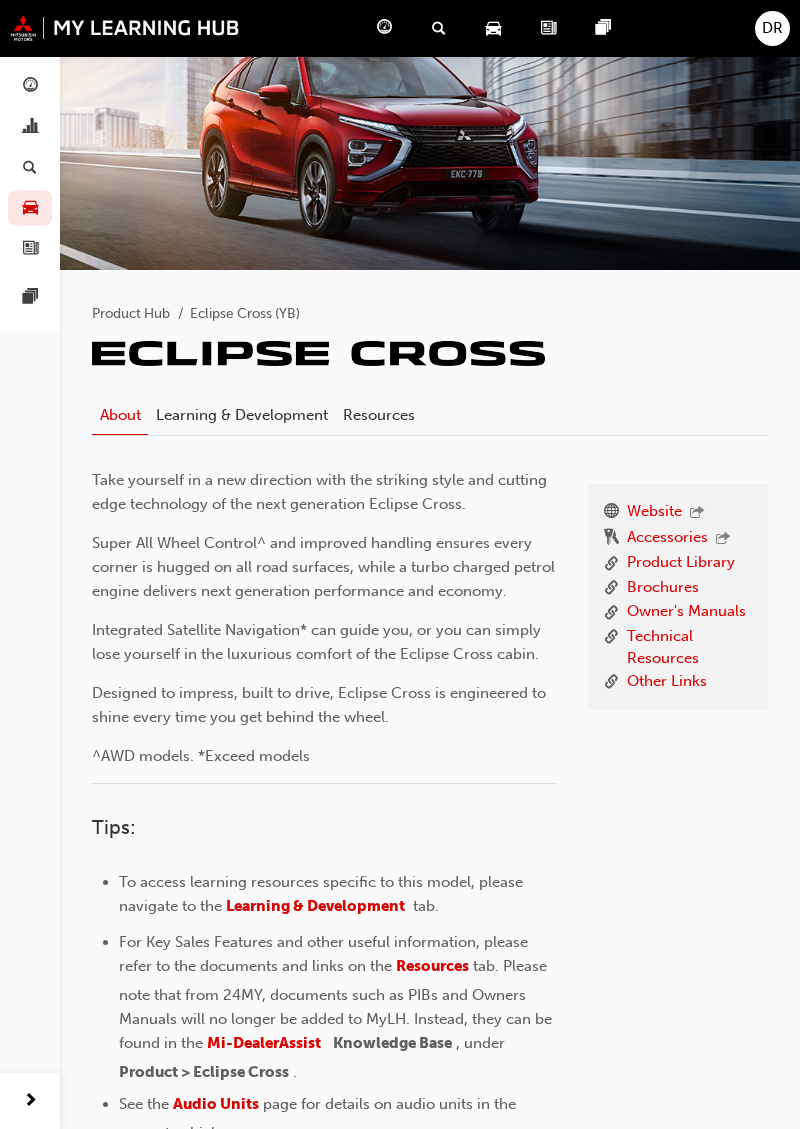 scroll, scrollTop: 111, scrollLeft: 0, axis: vertical 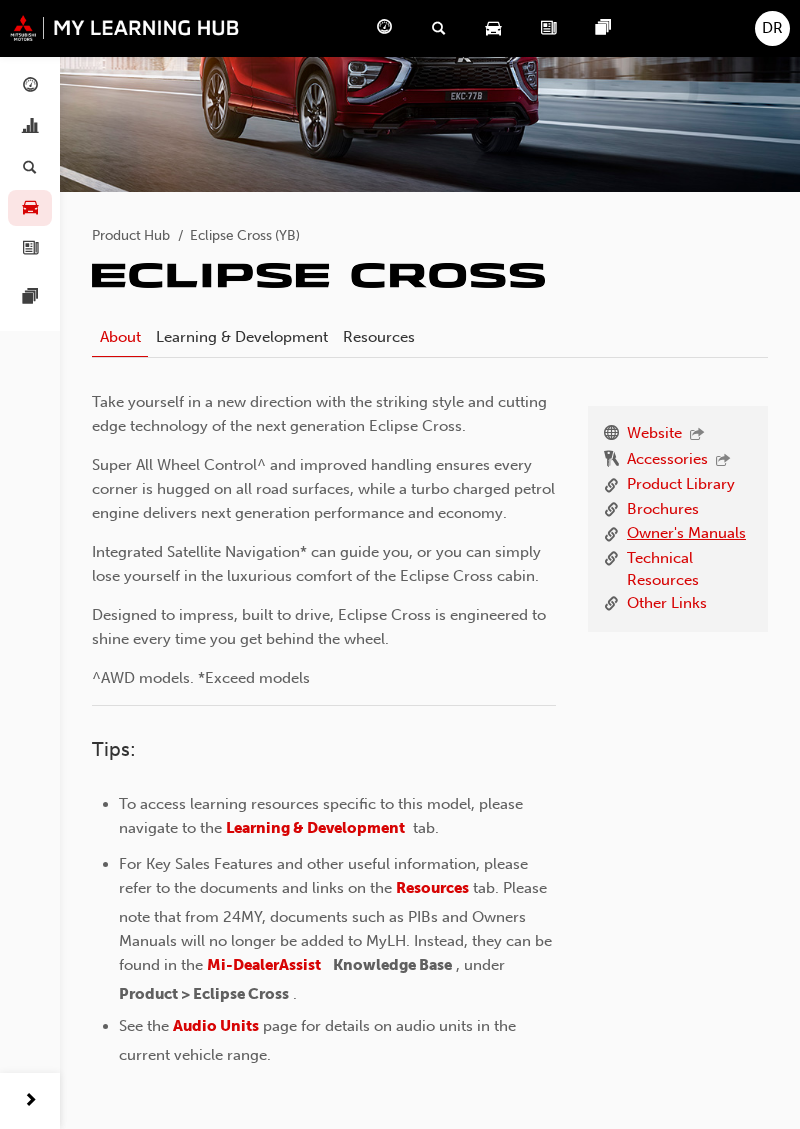 click on "Owner's Manuals" at bounding box center (681, 485) 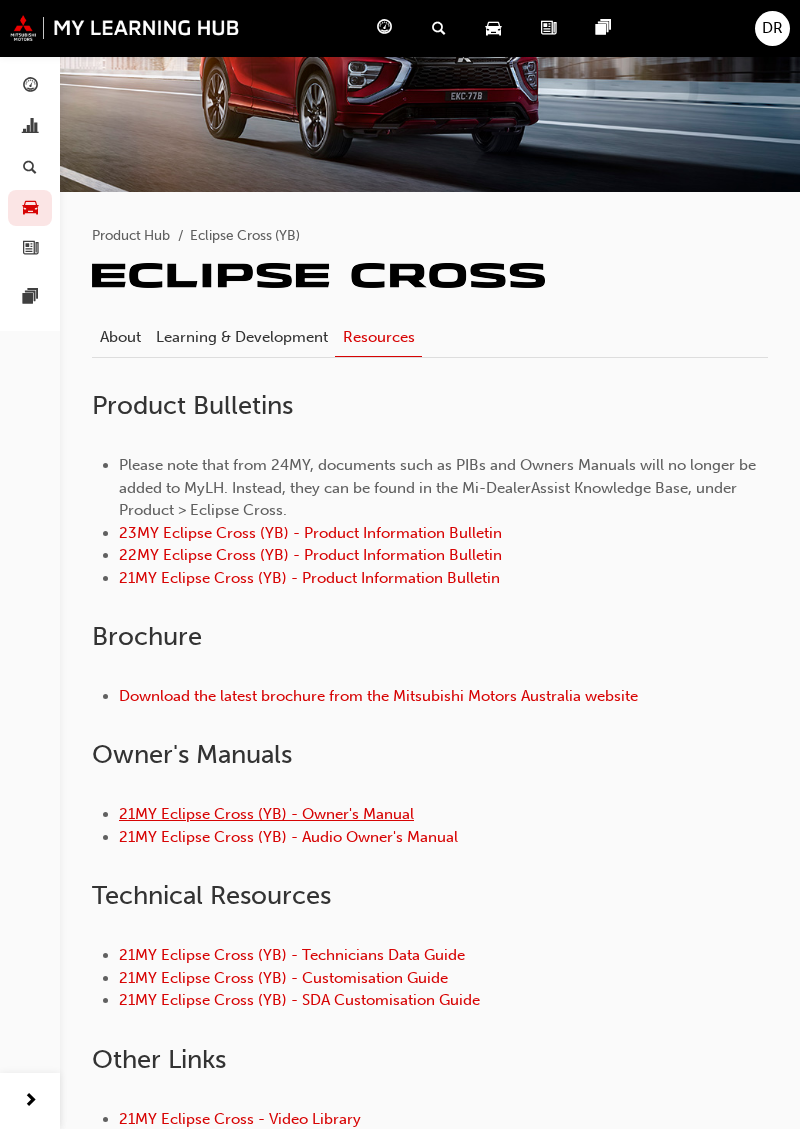 click on "21MY Eclipse Cross (YB) - Owner's Manual" at bounding box center [266, 814] 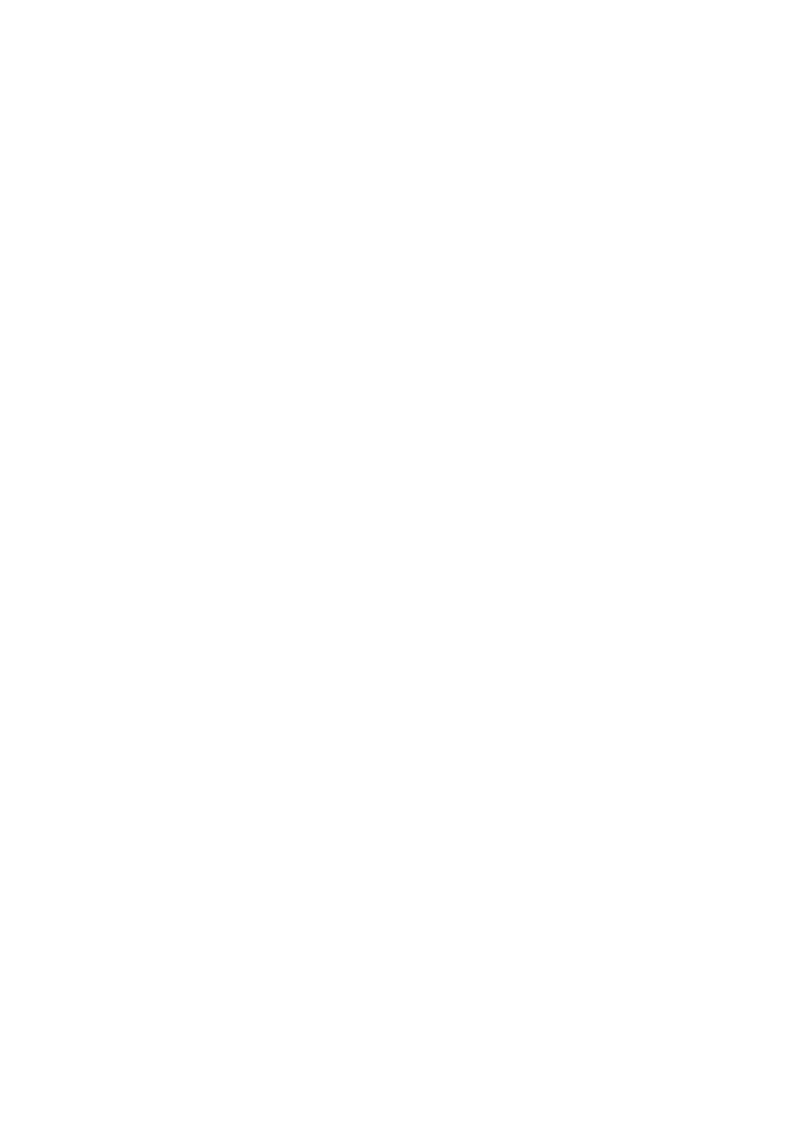 scroll, scrollTop: 0, scrollLeft: 0, axis: both 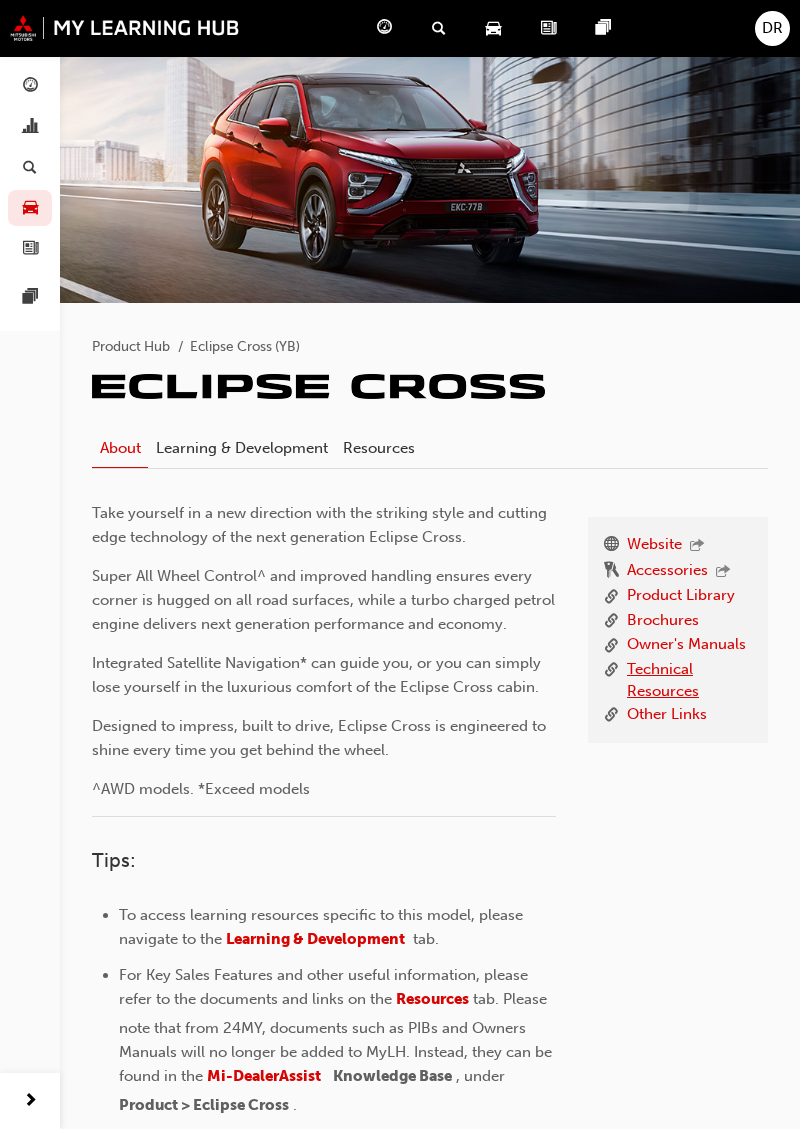 click on "Technical Resources" at bounding box center [681, 596] 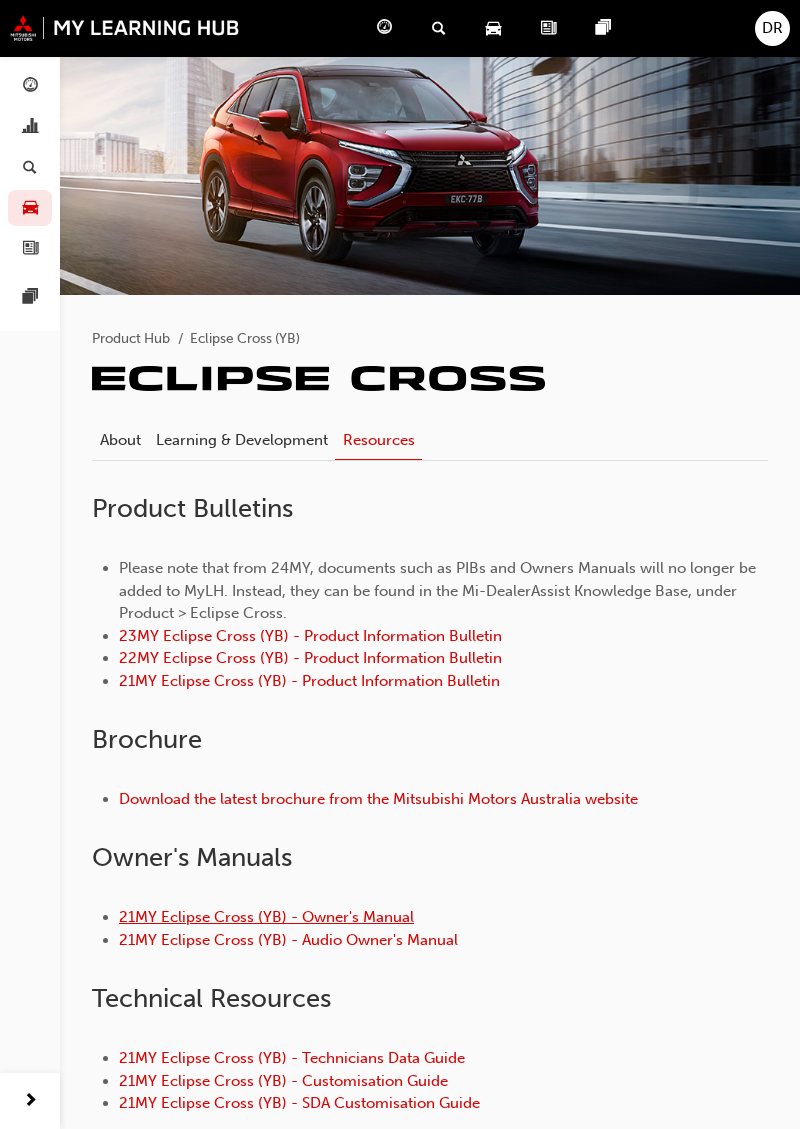 click on "21MY Eclipse Cross (YB) - Owner's Manual" at bounding box center [266, 917] 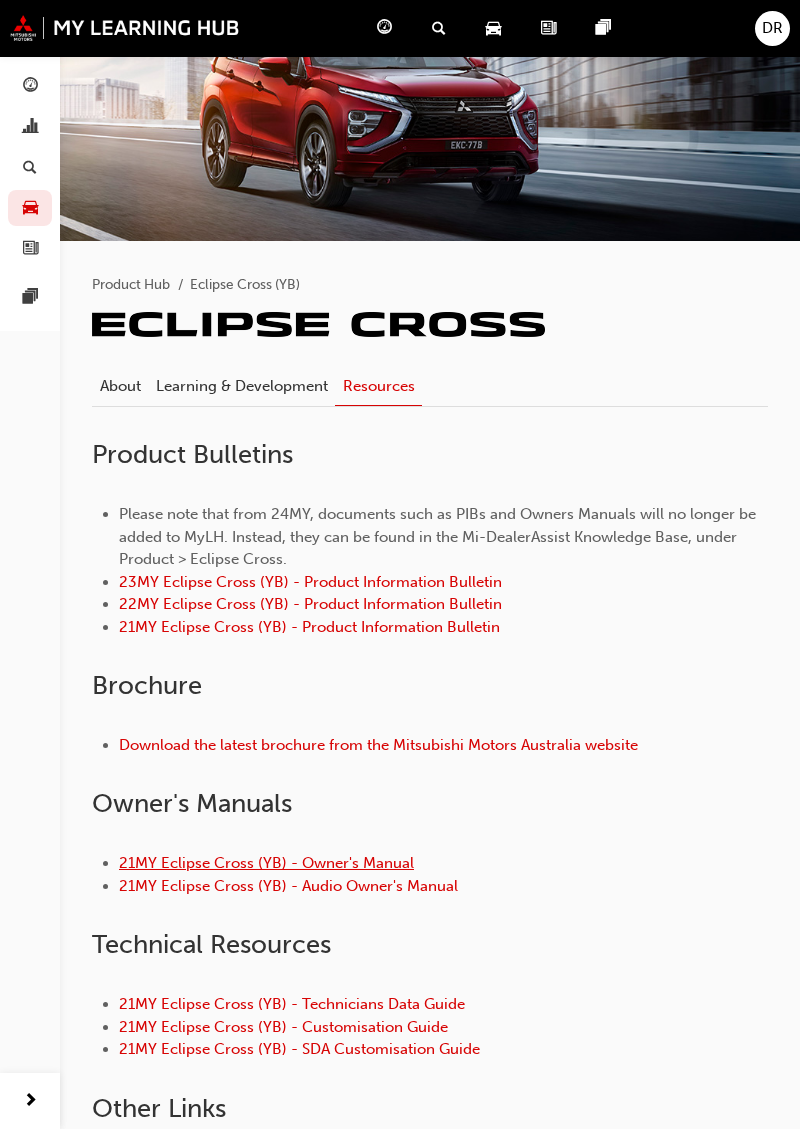 scroll, scrollTop: 104, scrollLeft: 0, axis: vertical 